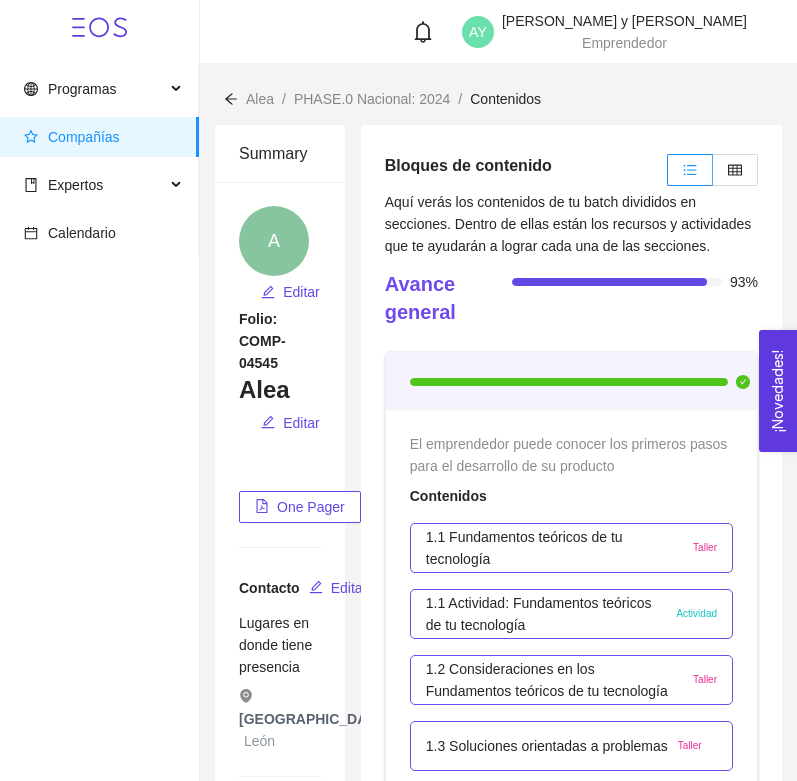 scroll, scrollTop: 1817, scrollLeft: 0, axis: vertical 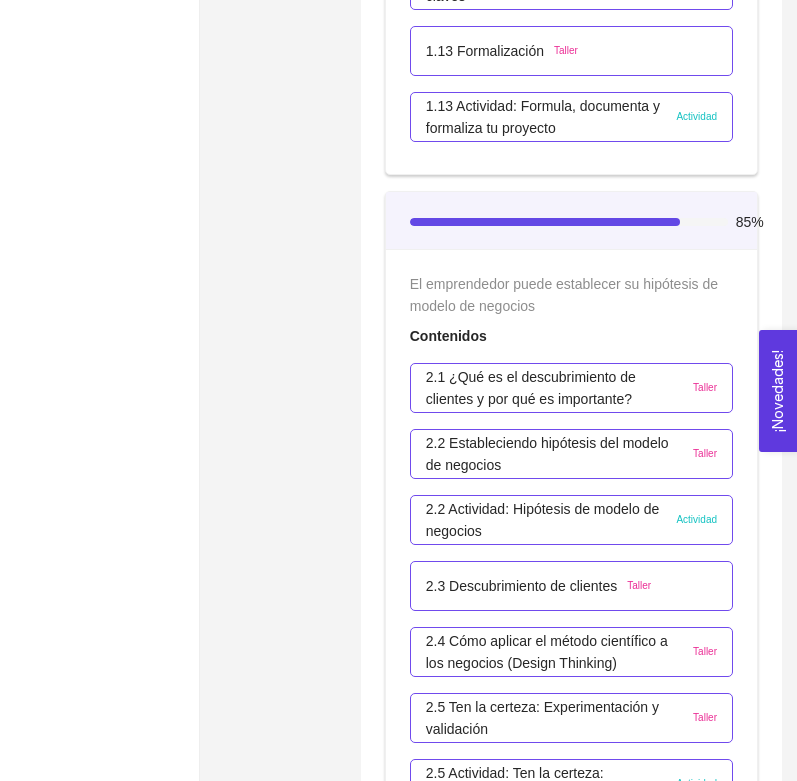 click on "Bloques de contenido Aquí verás los contenidos de tu batch divididos en secciones.
Dentro de ellas están los recursos y actividades que te ayudarán a
lograr cada una de las secciones. Avance general 93% 1. DESARROLLO DEL PRODUCTO El emprendedor puede conocer los primeros pasos para el desarrollo de su producto
Contenidos 1.1 Fundamentos teóricos de tu tecnología Taller 1.1 Actividad: Fundamentos teóricos de tu tecnología Actividad 1.2 Consideraciones en los Fundamentos teóricos de tu tecnología Taller 1.3 Soluciones orientadas a problemas Taller 1.3 Actividad: ¿Qué problema quieres resolver? Actividad 1.4 Consideraciones a Soluciones orientadas a problemas Taller 1.5 Sé realista: ¿qué recursos necesitas? Taller 1.5 Actividad: Sé realista: ¿qué recursos necesitas? Actividad 1.6 Consideraciones de la Identificación y manejo de recursos Taller 1.7 Fases y ciclo de vida de tu producto (Life Science) Taller 1.7 Fases y ciclo de vida de tu producto (Software) Taller" at bounding box center [571, 3011] 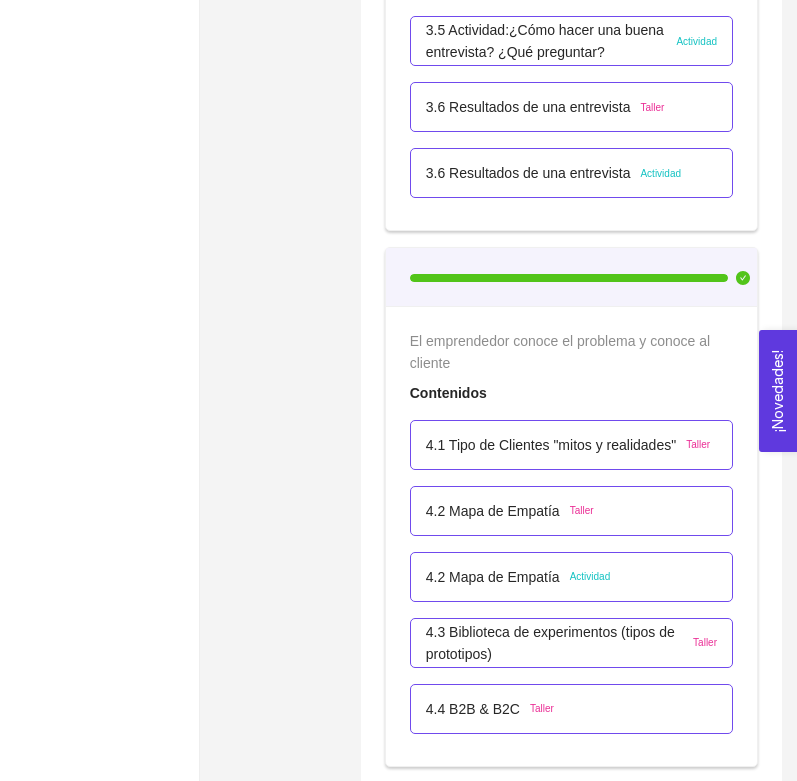scroll, scrollTop: 3106, scrollLeft: 0, axis: vertical 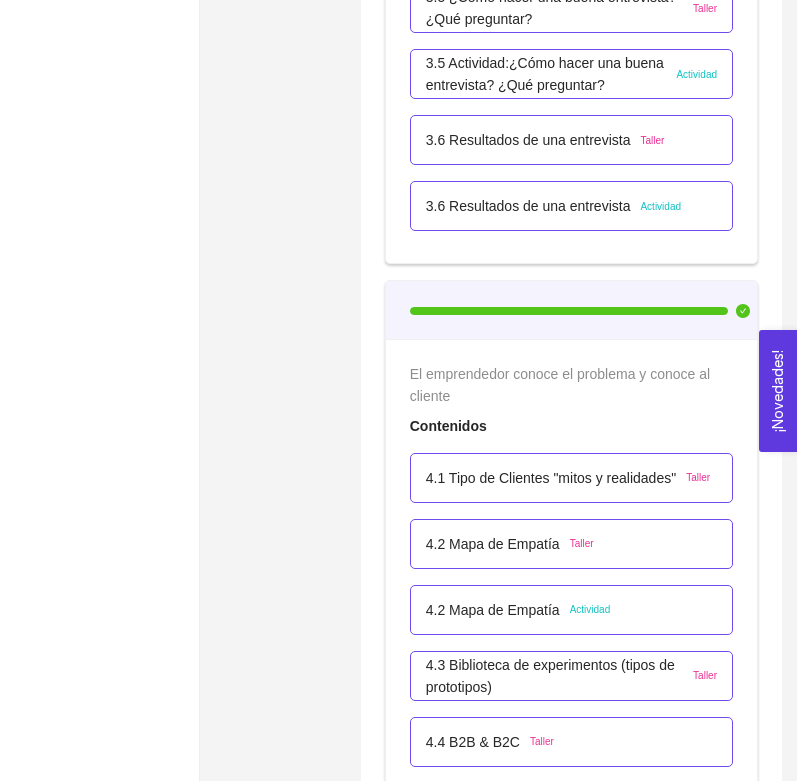click on "3.6 Resultados de una entrevista" at bounding box center (528, 140) 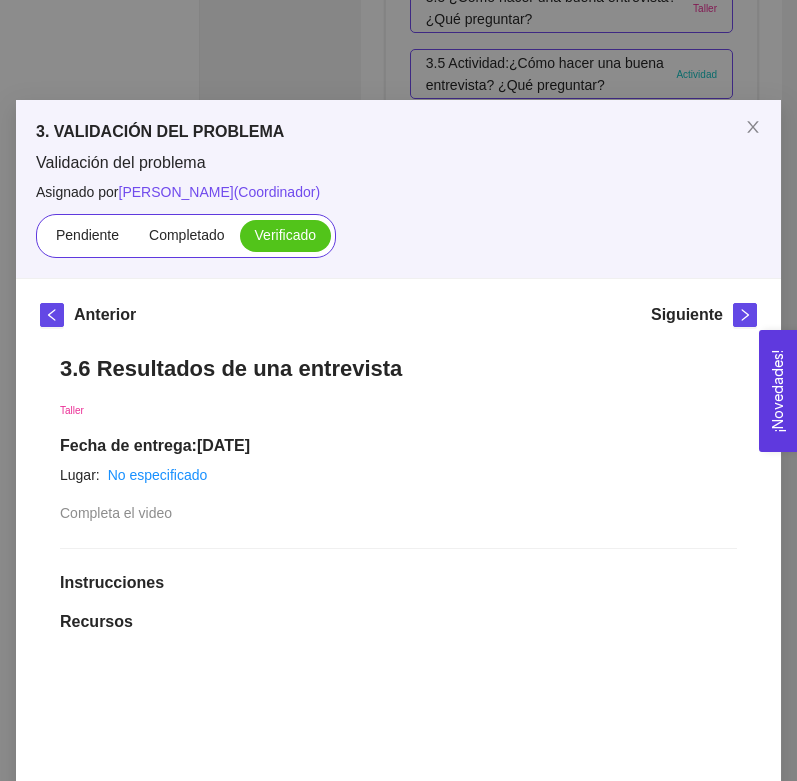 click on "3. VALIDACIÓN DEL PROBLEMA Validación del problema
Asignado por  Ana Sofia Contreras Córdova   ( Coordinador ) Pendiente Completado Verificado Anterior Siguiente 3.6 Resultados de una entrevista Taller Fecha de entrega:  27/mayo/2025 Lugar: No especificado Completa el video Instrucciones Recursos link https://youtu.be/4agZPh8bz6Q Historial de entrega J Jessica  Hidalgo y Costilla Hernandez marcó como verificado AY Andrea y Regina Padilla  Domínguez marcó como completado Comentarios Enviar comentarios Cancelar Aceptar" at bounding box center (398, 390) 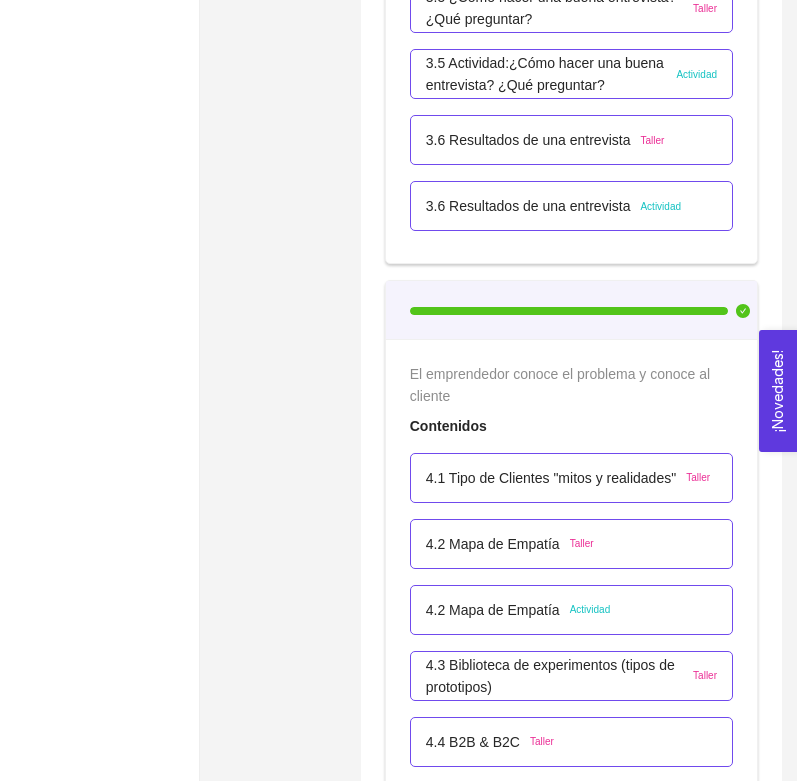 click on "3.6 Resultados de una entrevista Actividad" at bounding box center [571, 206] 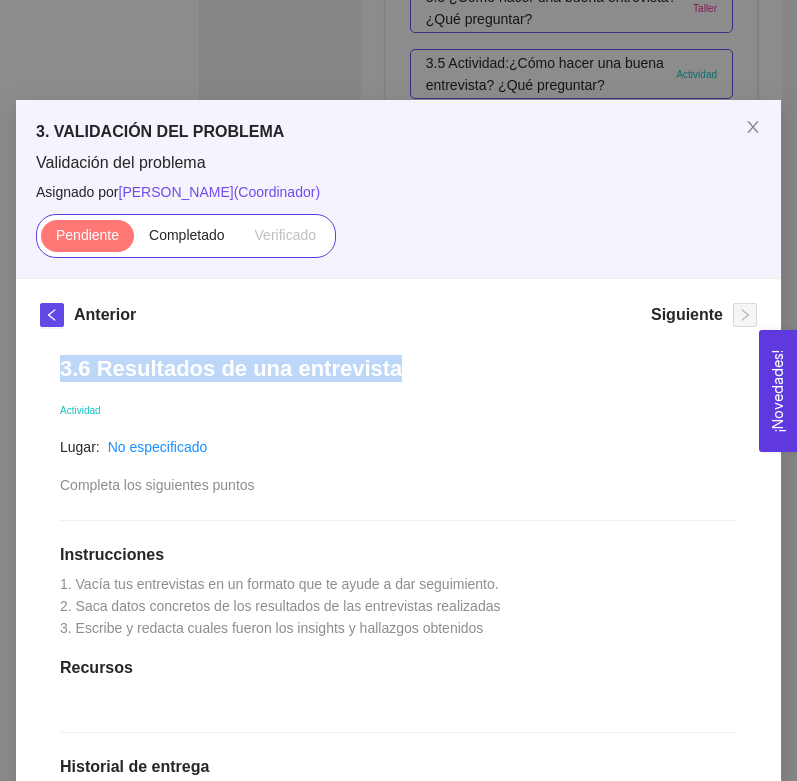 drag, startPoint x: 414, startPoint y: 361, endPoint x: 50, endPoint y: 366, distance: 364.03433 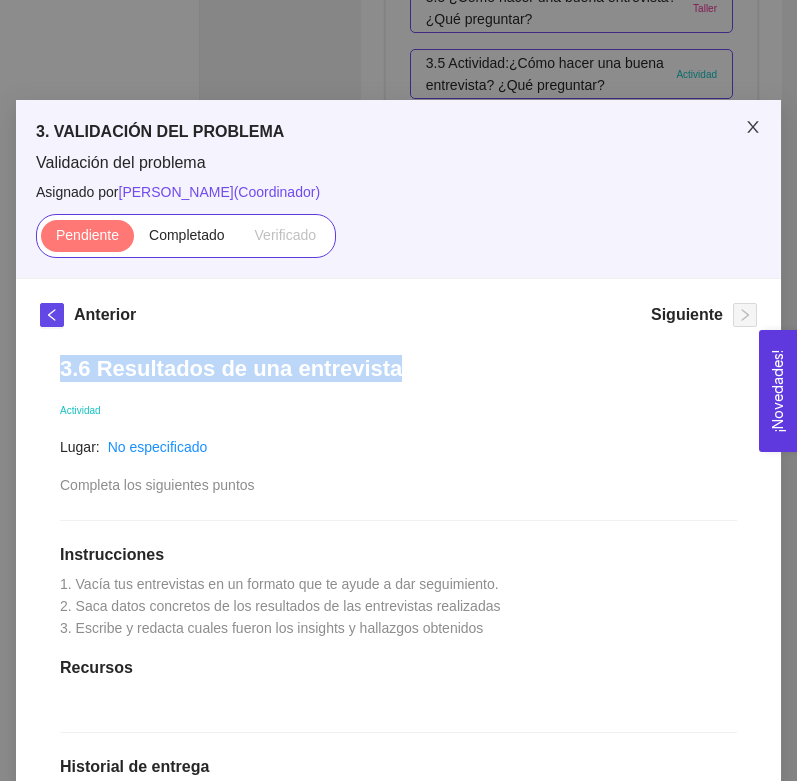 drag, startPoint x: 745, startPoint y: 125, endPoint x: 733, endPoint y: 125, distance: 12 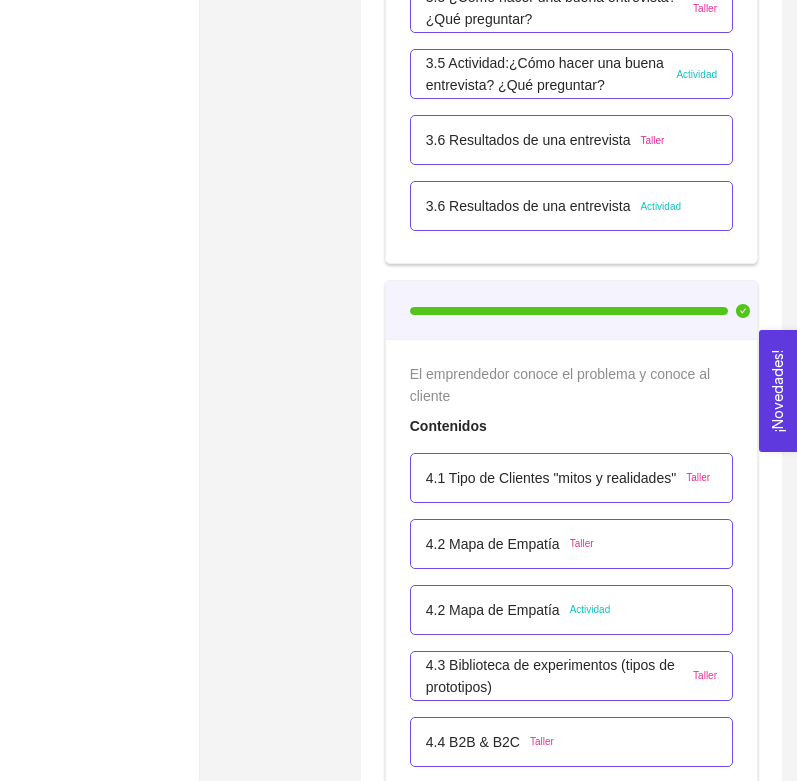 click on "3.6 Resultados de una entrevista" at bounding box center [528, 206] 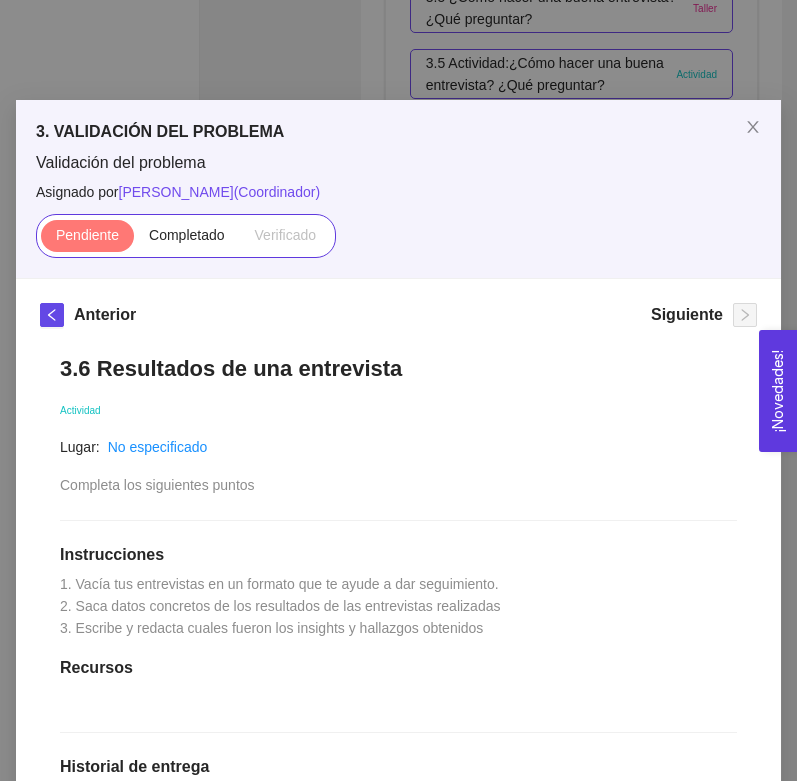scroll, scrollTop: 394, scrollLeft: 0, axis: vertical 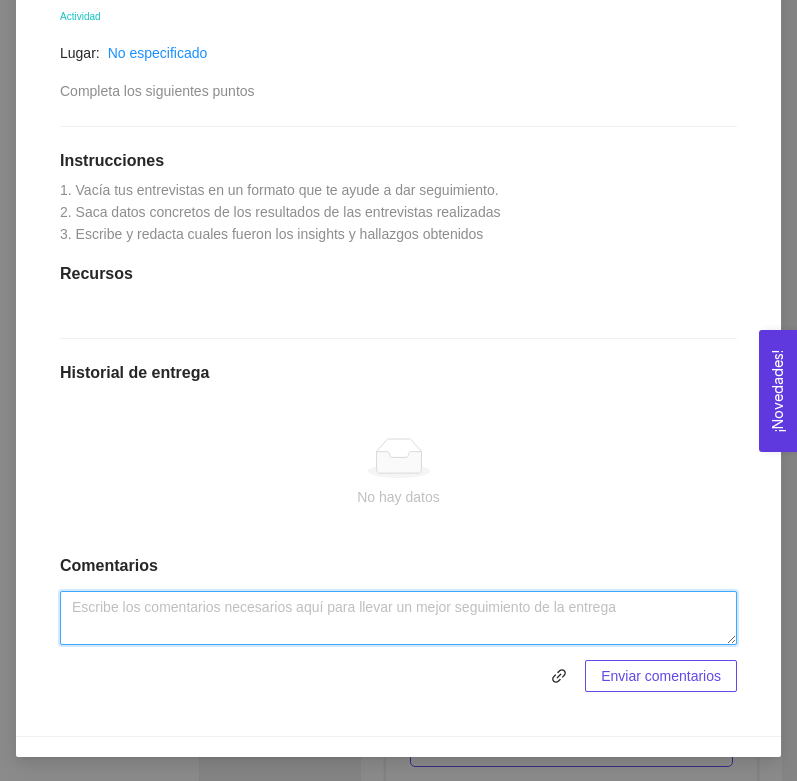 click at bounding box center [398, 618] 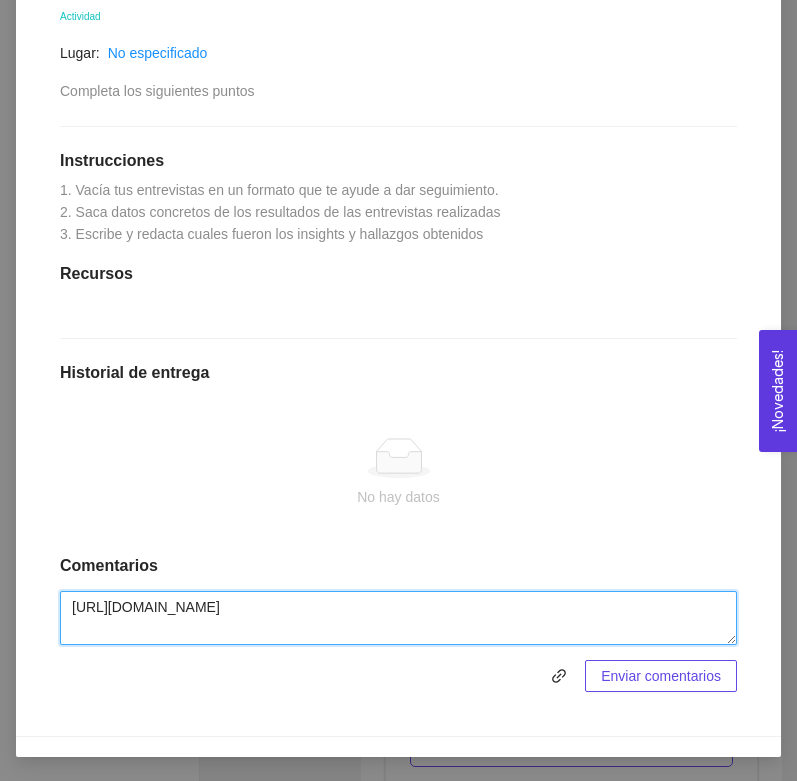 drag, startPoint x: 318, startPoint y: 625, endPoint x: 80, endPoint y: 515, distance: 262.19077 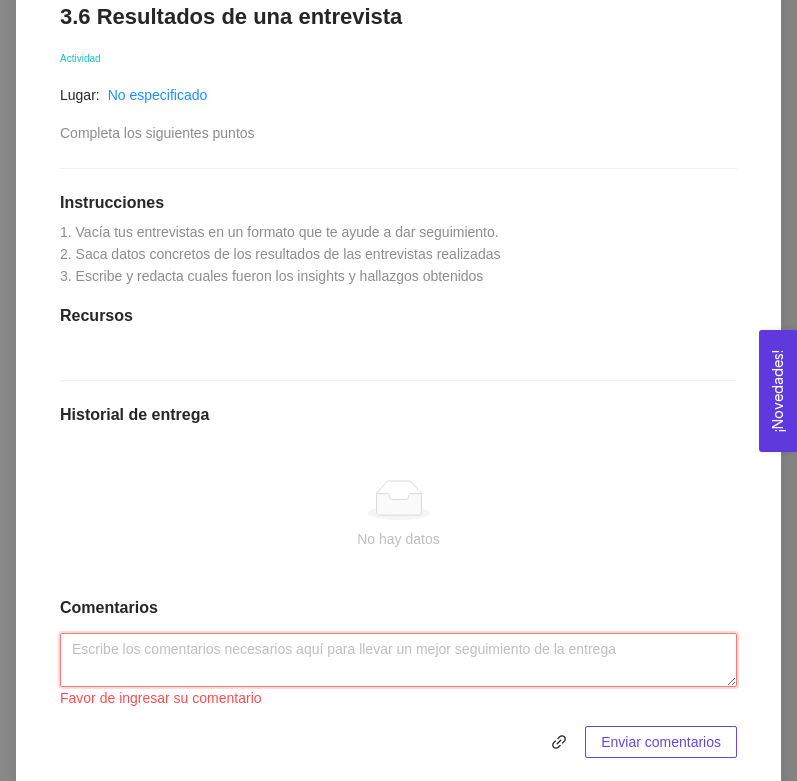 scroll, scrollTop: 0, scrollLeft: 0, axis: both 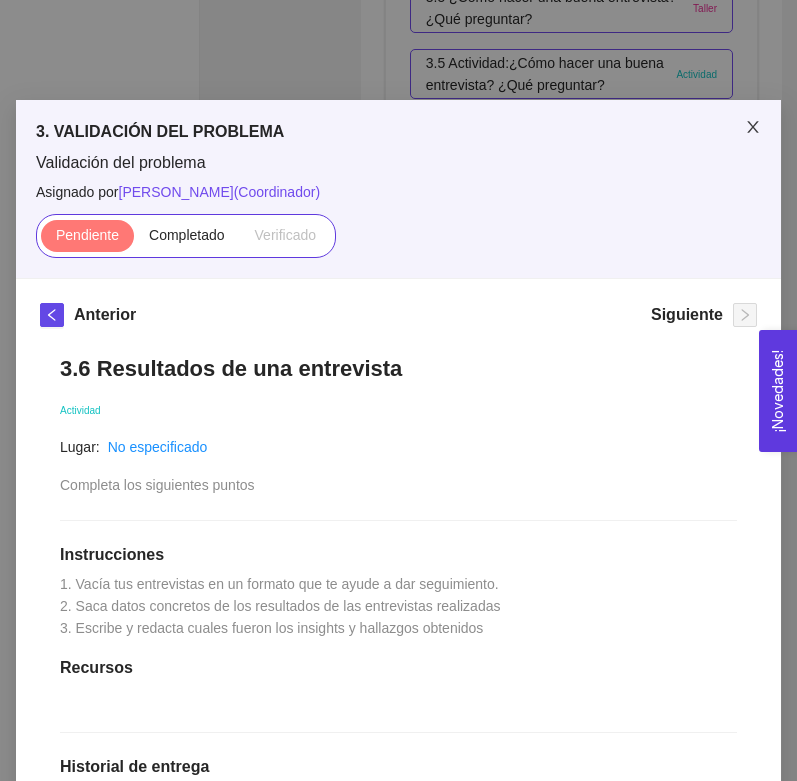 click at bounding box center [753, 128] 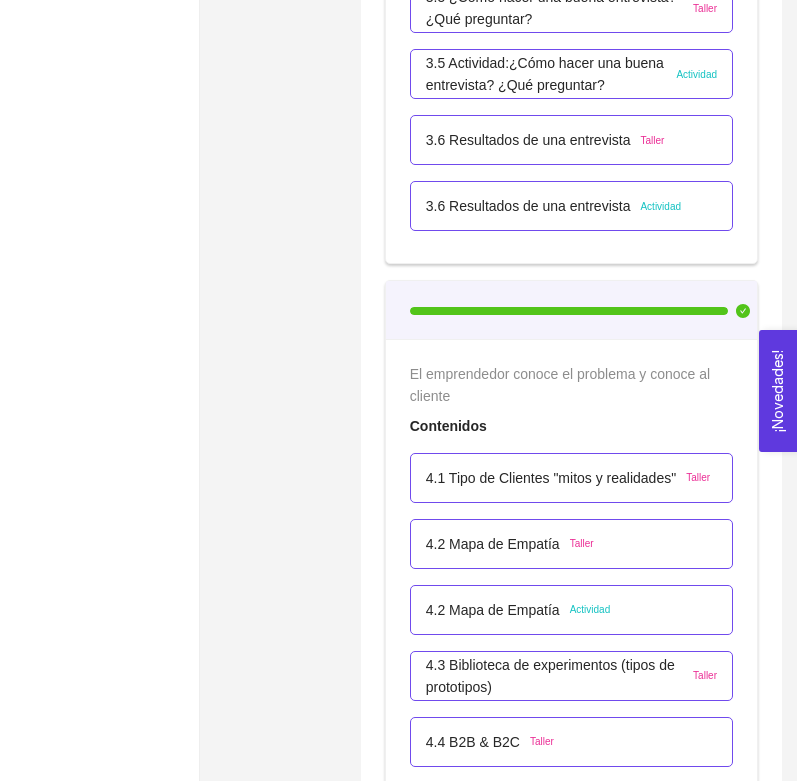 click on "3.5 Actividad:¿Cómo hacer una buena entrevista? ¿Qué preguntar? Actividad" at bounding box center [571, 74] 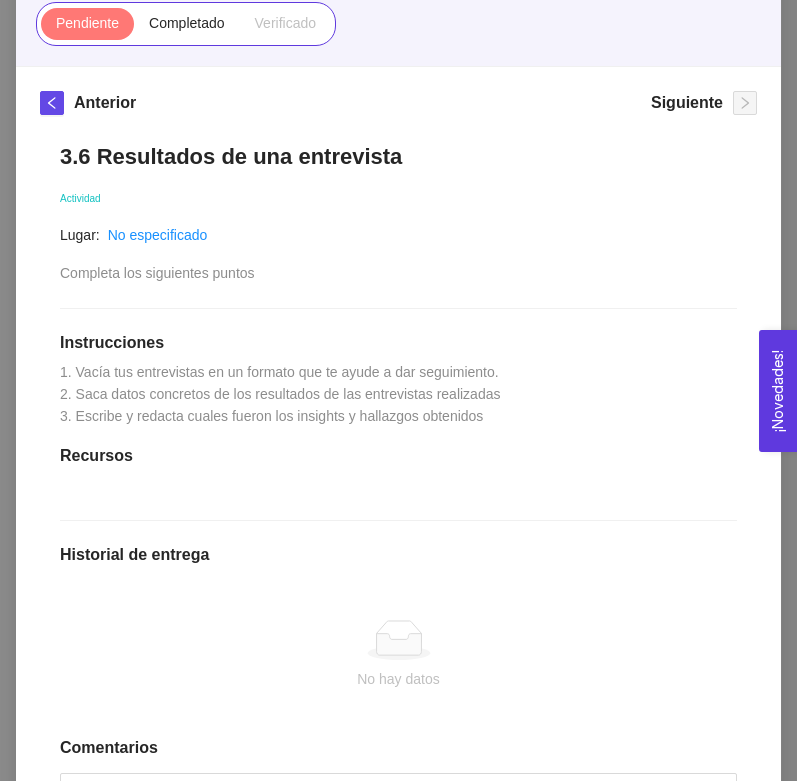 scroll, scrollTop: 394, scrollLeft: 0, axis: vertical 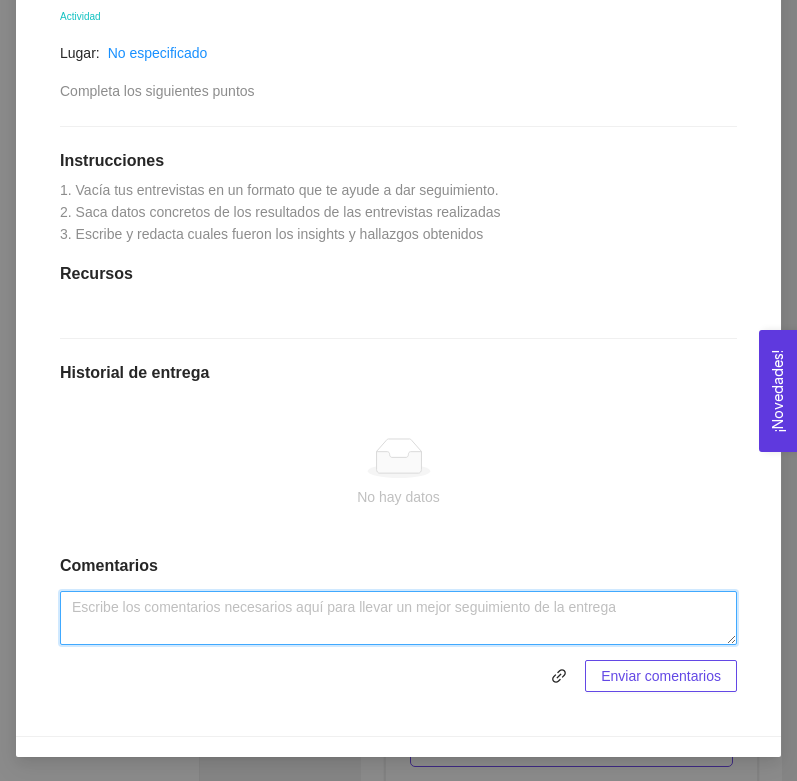 click at bounding box center (398, 618) 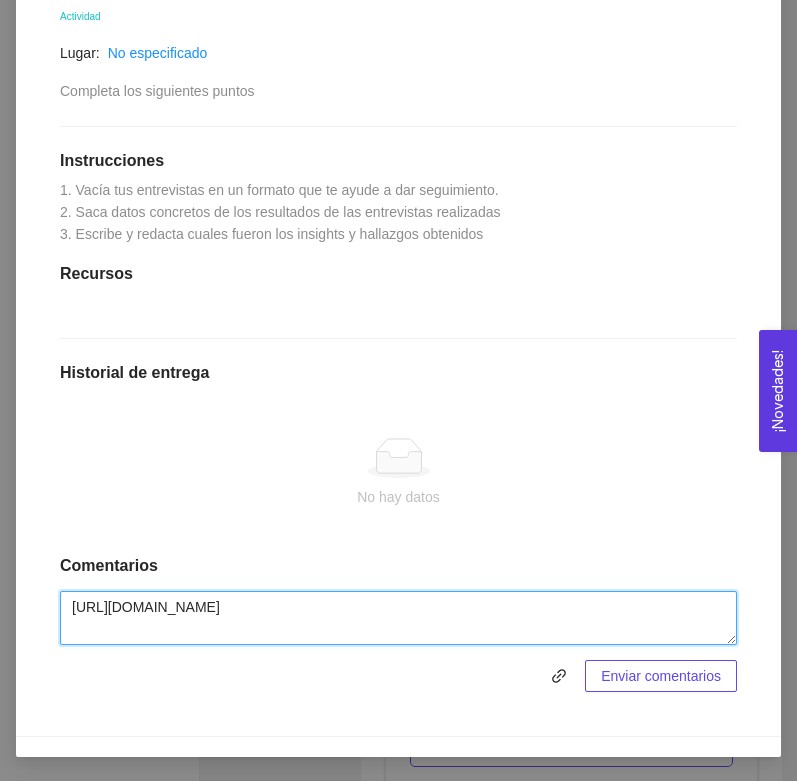 type on "https://docs.google.com/document/d/1Ef6e-jy4qxA37bcrOZtq2mQpbpOPCy3IkSIRXe7anaw/edit?usp=sharing" 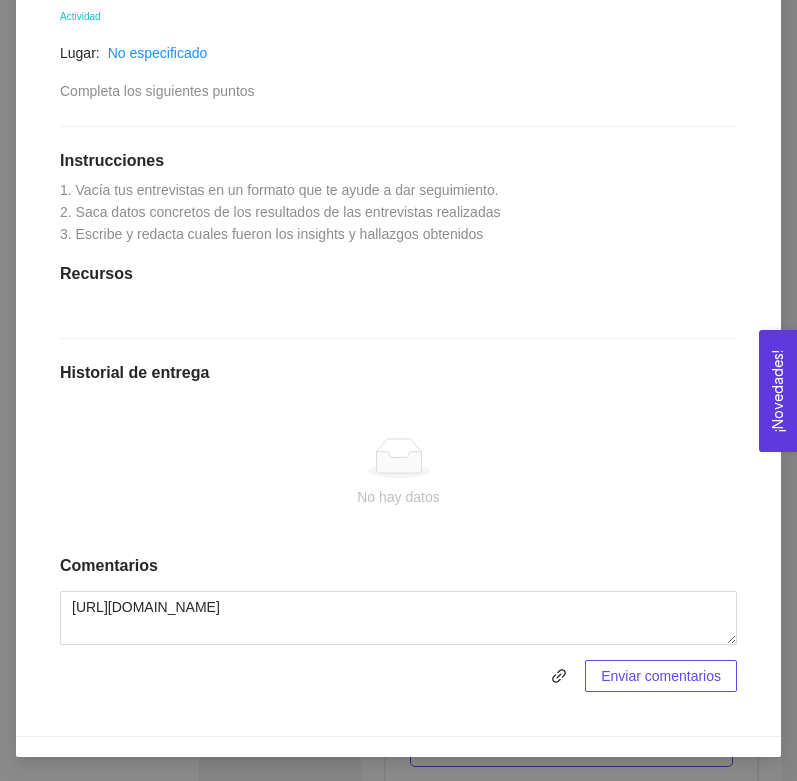 click on "Enviar comentarios" at bounding box center (661, 676) 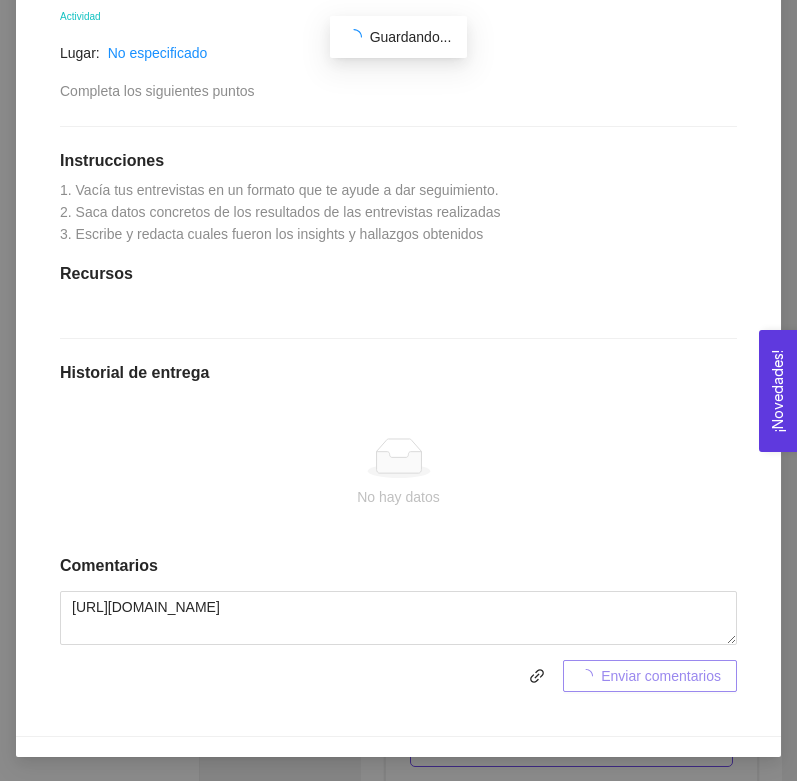 scroll, scrollTop: 689, scrollLeft: 0, axis: vertical 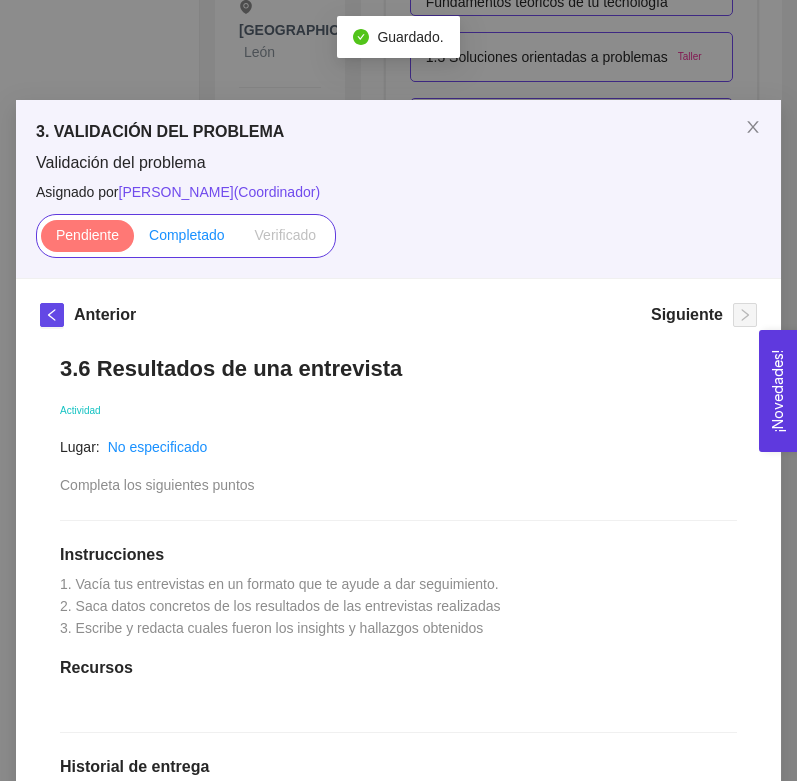 click on "Completado" at bounding box center [187, 235] 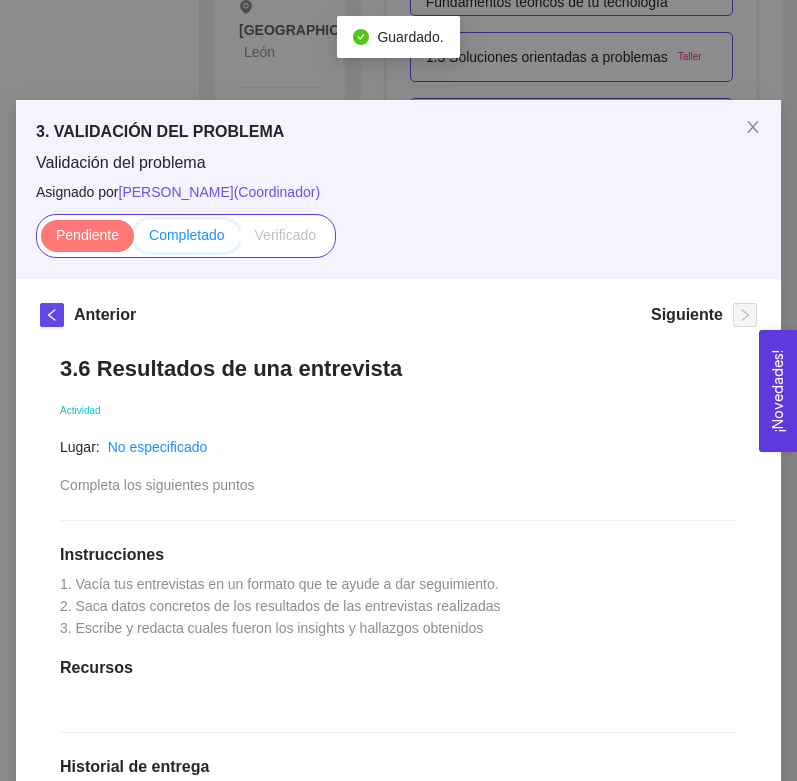 click on "Completado" at bounding box center (134, 240) 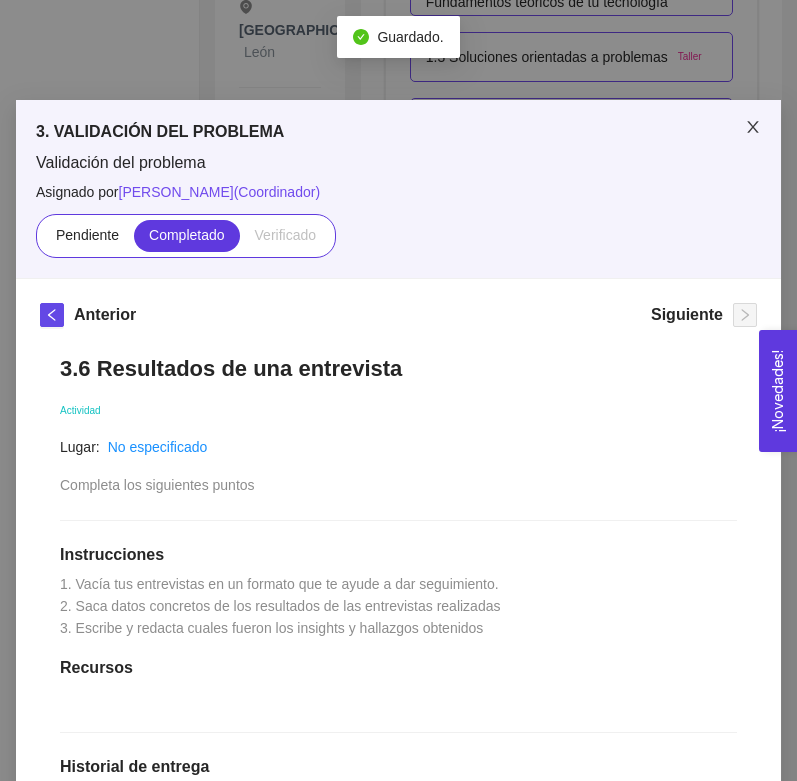 click 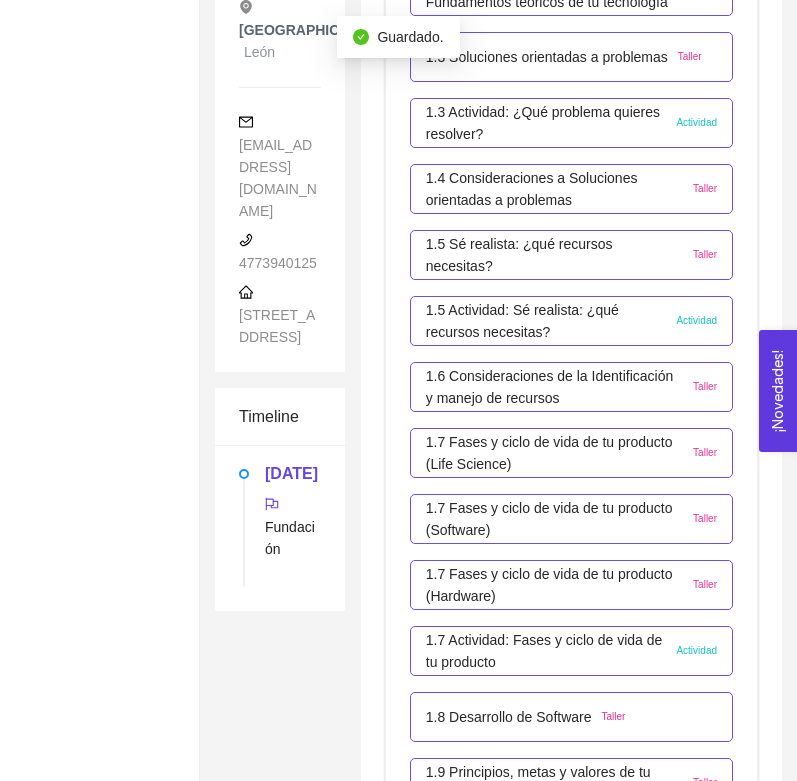 scroll, scrollTop: 0, scrollLeft: 0, axis: both 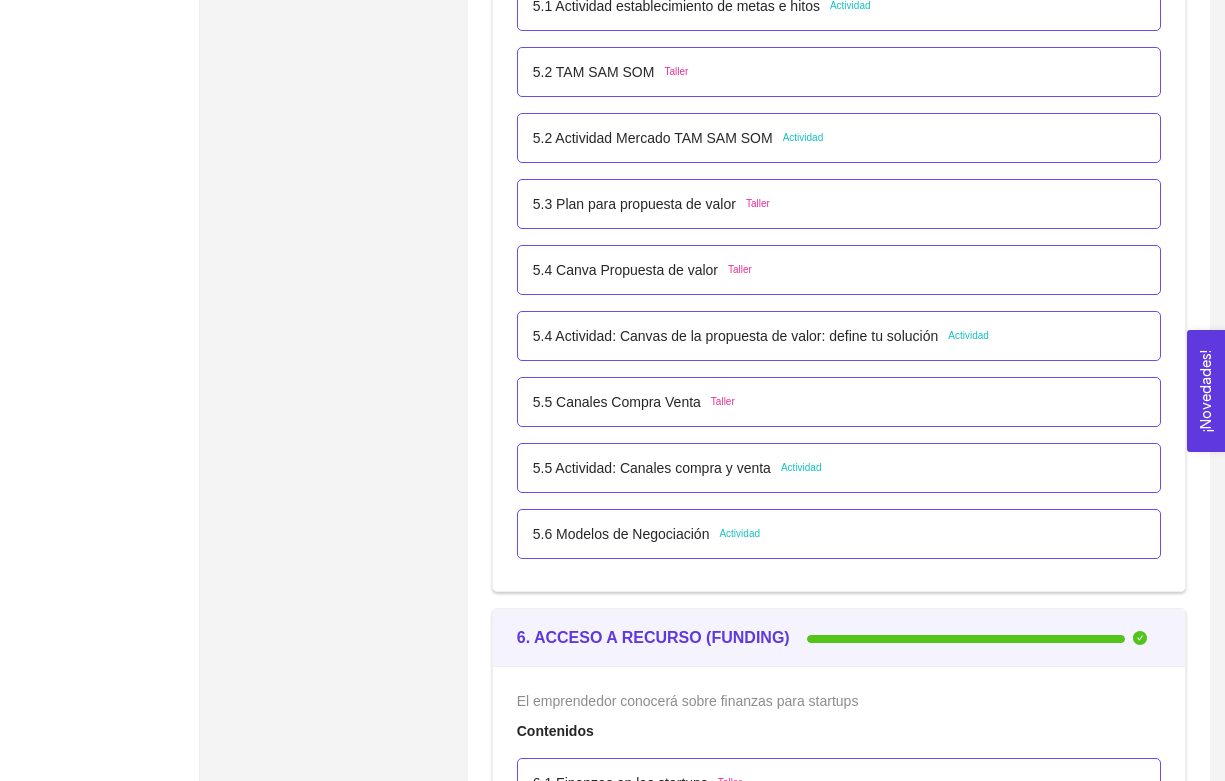 click on "5.5 Actividad: Canales compra y venta Actividad" at bounding box center [839, 468] 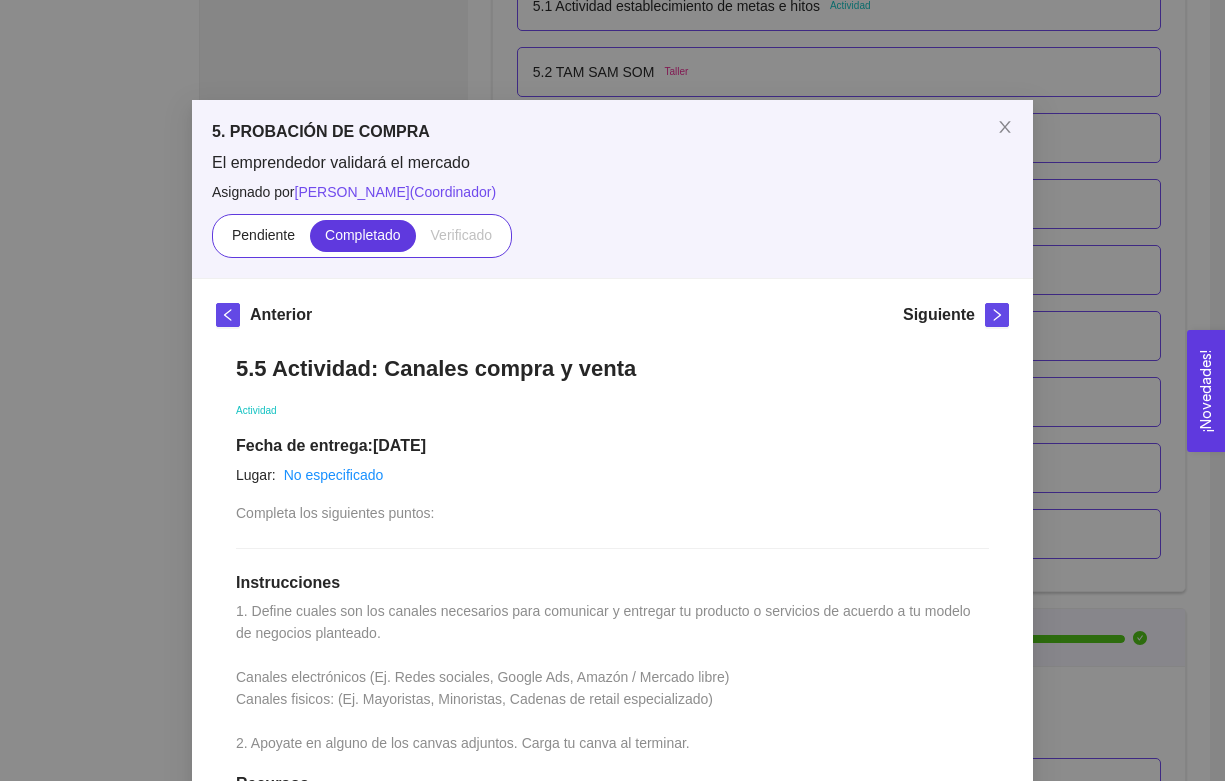 click on "5. PROBACIÓN DE COMPRA El emprendedor validará el mercado
Asignado por  [PERSON_NAME]   ( Coordinador ) Pendiente Completado Verificado Anterior Siguiente 5.5 Actividad: Canales compra y venta Actividad Fecha de entrega:  [DATE] Lugar: No especificado Completa los siguientes puntos: Instrucciones 1. Define cuales son los canales necesarios para comunicar y entregar tu producto o servicios de acuerdo a tu modelo de negocios planteado.
Canales electrónicos (Ej. Redes sociales, Google Ads, Amazón / Mercado libre)
Canales fisicos: (Ej. Mayoristas, Minoristas, Cadenas de retail especializado)
2. Apoyate en alguno de los canvas adjuntos. Carga tu canva al terminar.
Recursos pdf 1681151533355-1661984040992-Pirate-Funnel-Canvas-by-[PERSON_NAME]-van-Gasteren.pdf jpeg 1681151537026-1661984033517-Funnel Canvas.jpeg Historial de entrega AY [PERSON_NAME] y [PERSON_NAME] marcó como completado AY Comentarios Enviar comentarios Cancelar Aceptar" at bounding box center [612, 390] 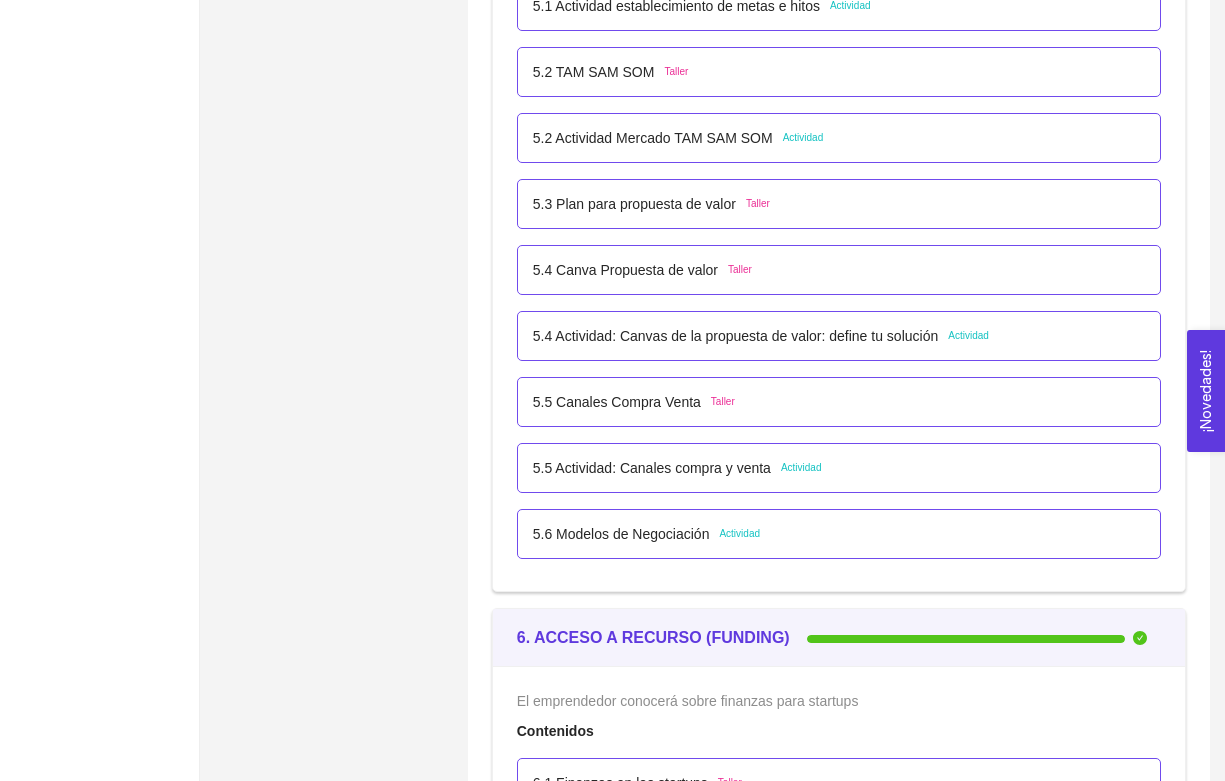 click on "5.6 Modelos de Negociación Actividad" at bounding box center [646, 534] 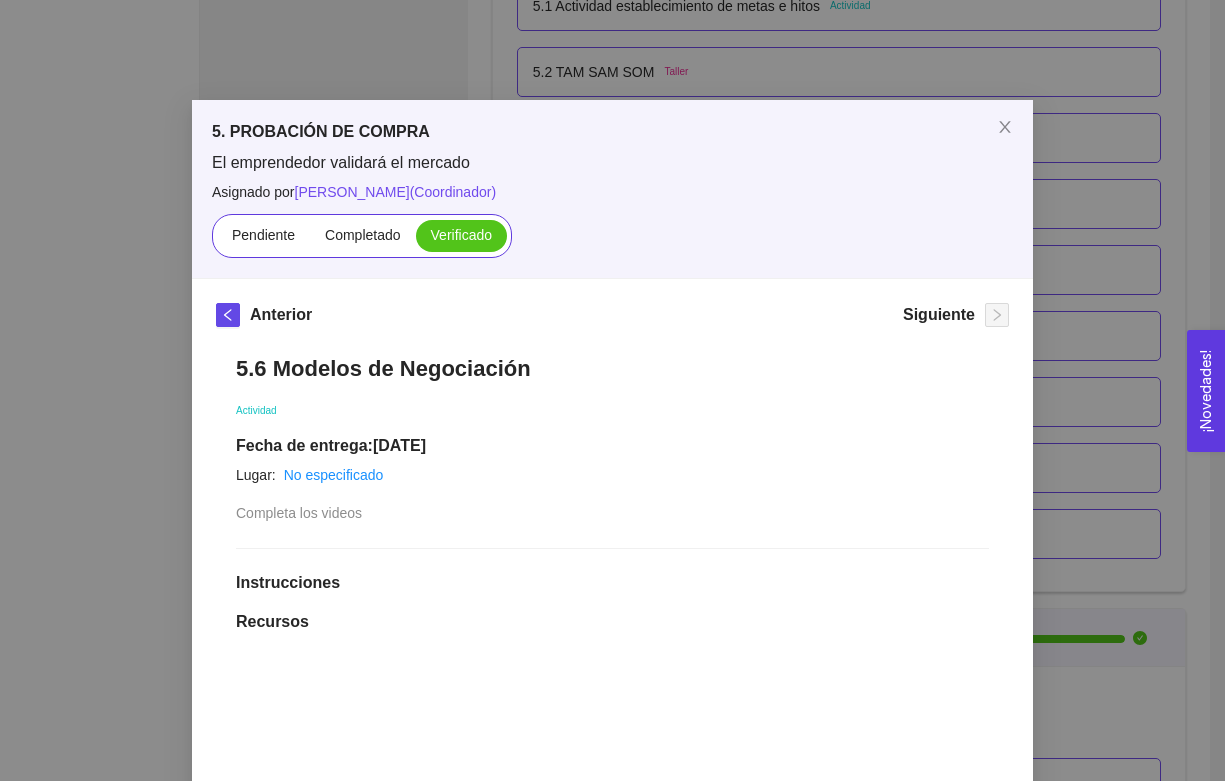click on "5. PROBACIÓN DE COMPRA El emprendedor validará el mercado
Asignado por  [PERSON_NAME]   ( Coordinador ) Pendiente Completado Verificado Anterior Siguiente 5.6 Modelos de Negociación Actividad Fecha de entrega:  [DATE] Lugar: No especificado Completa los videos Instrucciones Recursos 1 2 link [URL][DOMAIN_NAME] link [URL][DOMAIN_NAME] Historial de entrega J [PERSON_NAME] y [PERSON_NAME] como verificado marcó como completado Comentarios Enviar comentarios Cancelar Aceptar" at bounding box center (612, 390) 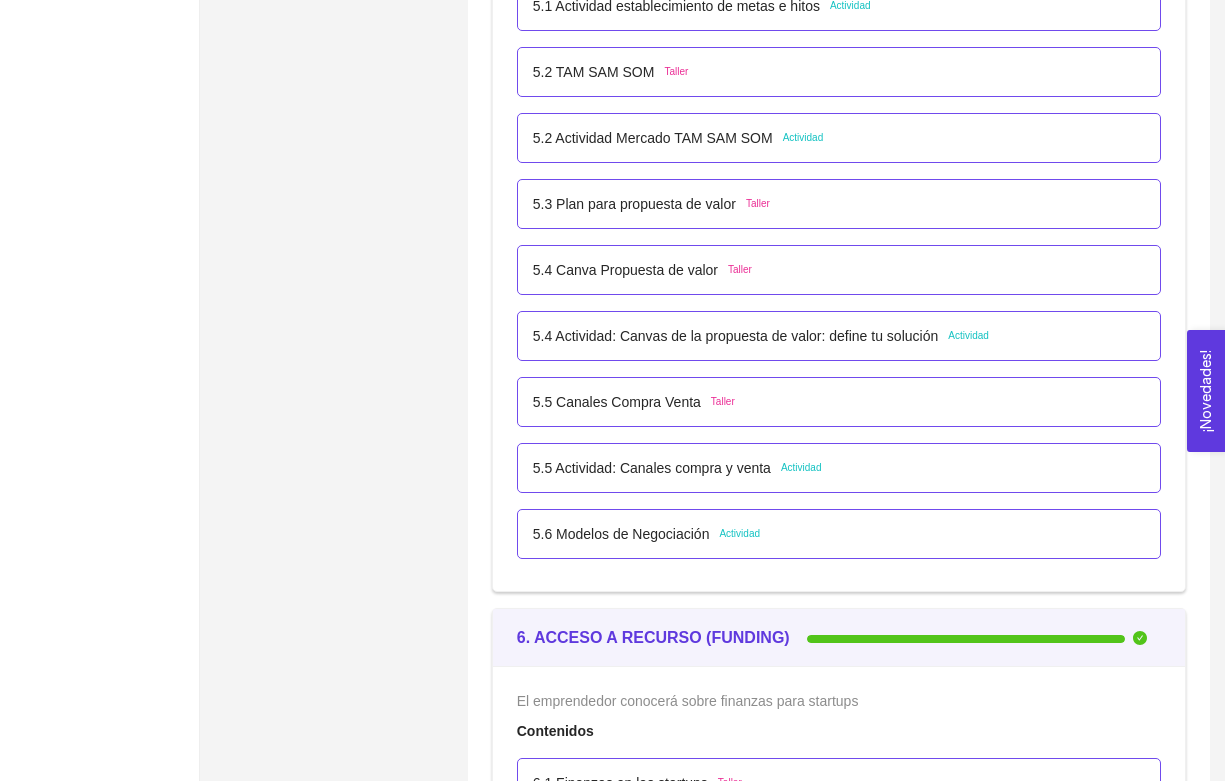click on "5.5 Actividad: Canales compra y venta Actividad" at bounding box center (839, 468) 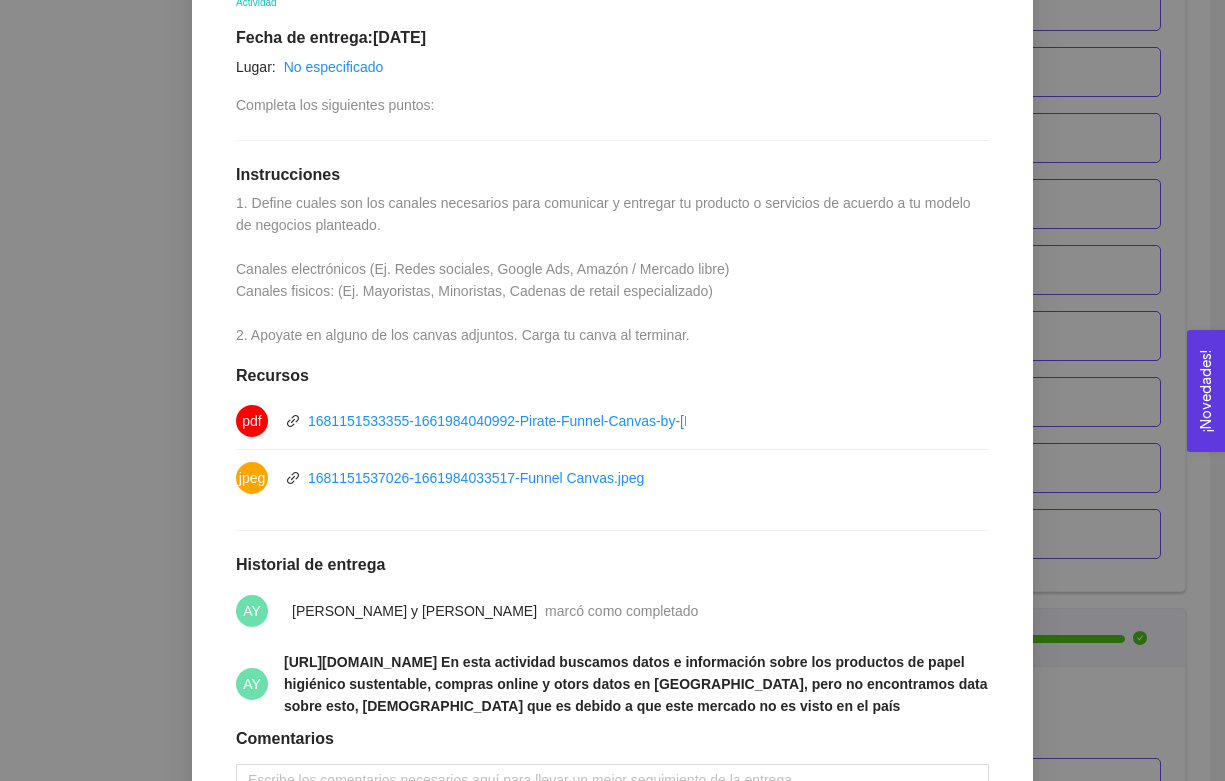 scroll, scrollTop: 479, scrollLeft: 0, axis: vertical 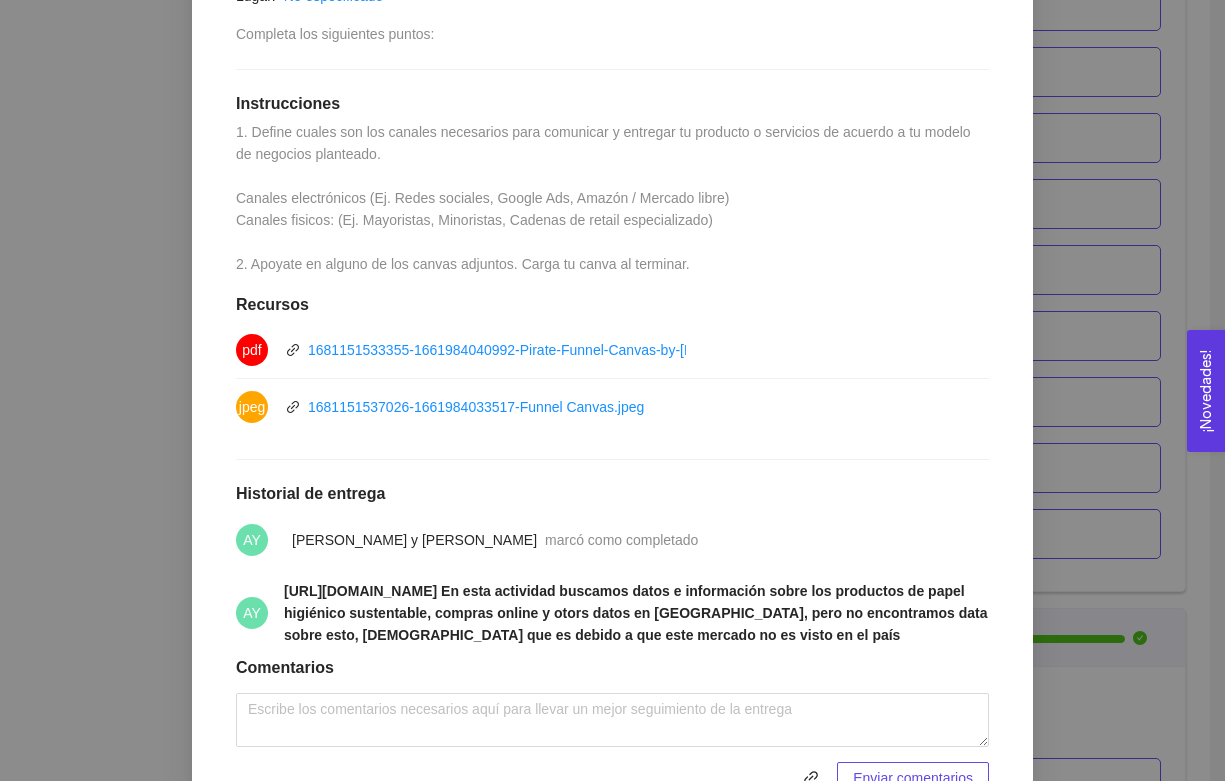 click on "5.5 Actividad: Canales compra y venta Actividad Fecha de entrega:  [DATE] Lugar: No especificado Completa los siguientes puntos: Instrucciones 1. Define cuales son los canales necesarios para comunicar y entregar tu producto o servicios de acuerdo a tu modelo de negocios planteado.
Canales electrónicos (Ej. Redes sociales, Google Ads, Amazón / Mercado libre)
Canales fisicos: (Ej. Mayoristas, Minoristas, Cadenas de retail especializado)
2. Apoyate en alguno de los canvas adjuntos. Carga tu canva al terminar.
Recursos pdf 1681151533355-1661984040992-Pirate-Funnel-Canvas-by-[PERSON_NAME]-van-Gasteren.pdf jpeg 1681151537026-1661984033517-Funnel Canvas.jpeg Historial de entrega AY [PERSON_NAME] y [PERSON_NAME] marcó como completado AY Comentarios Enviar comentarios" at bounding box center [612, 335] 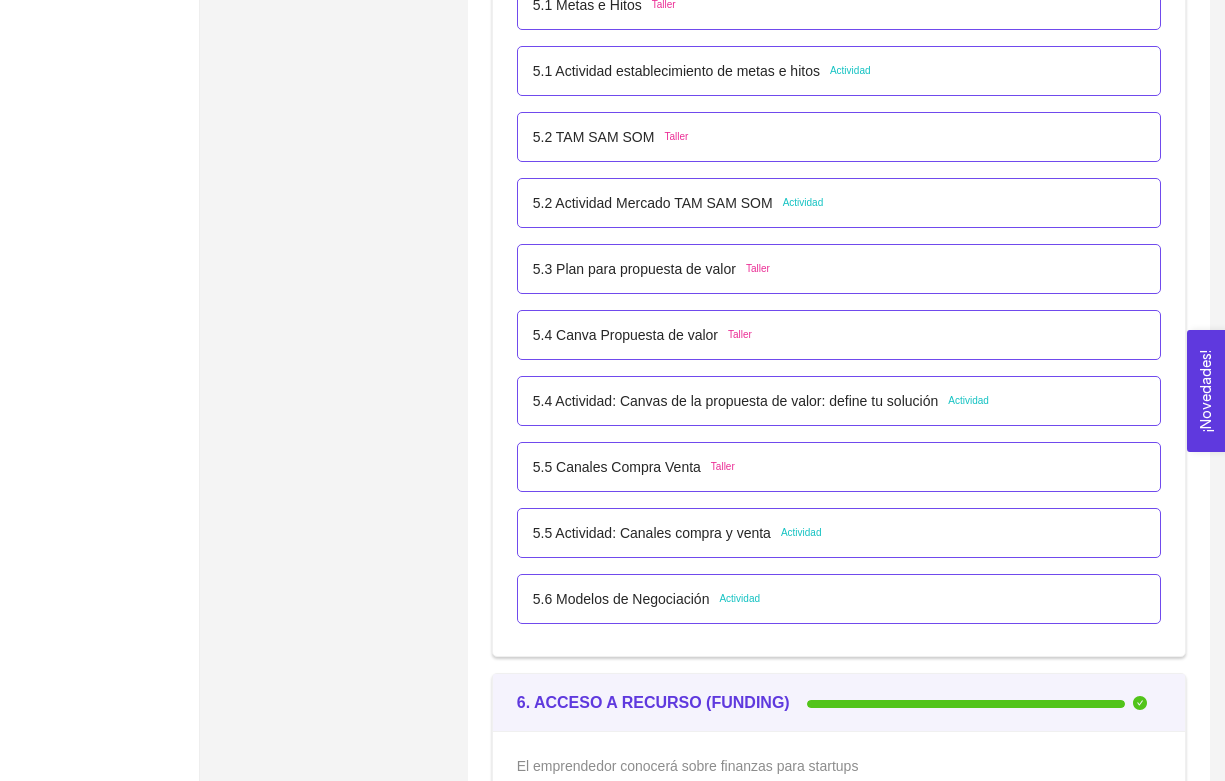 scroll, scrollTop: 3897, scrollLeft: 0, axis: vertical 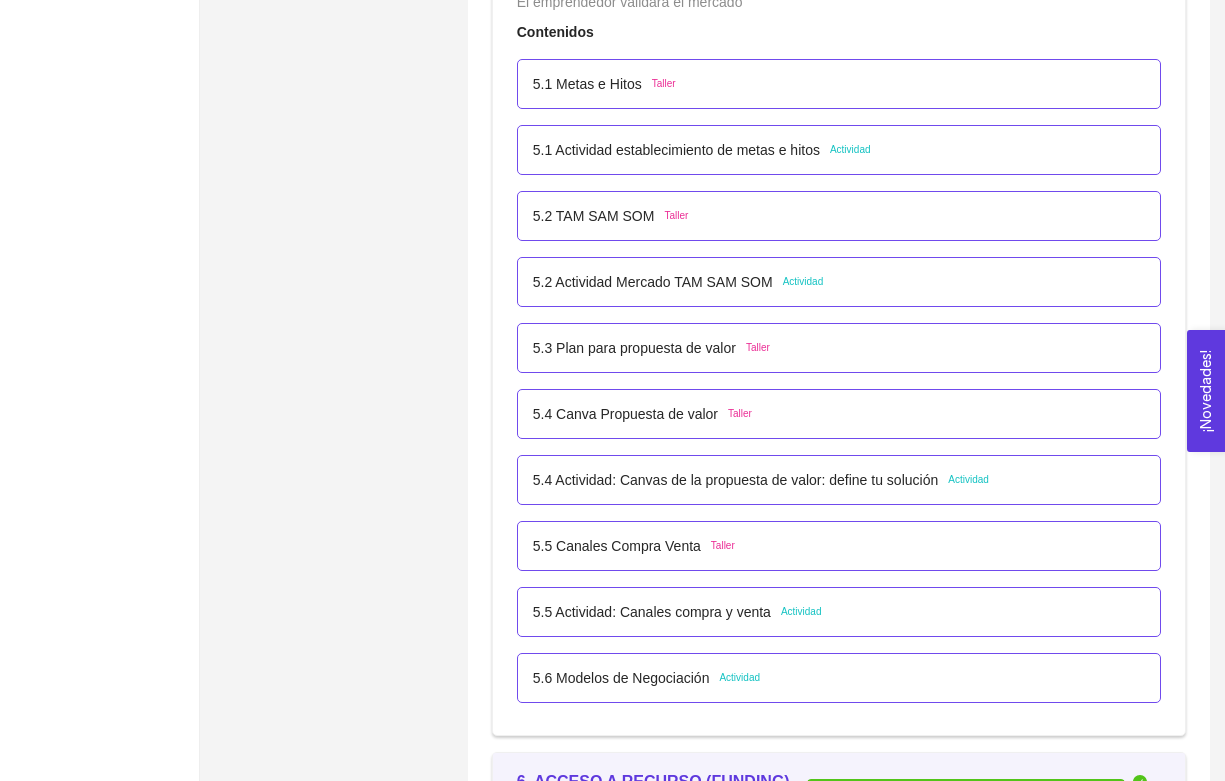 click on "5.4 Actividad: Canvas de la propuesta de valor: define tu solución" at bounding box center [735, 480] 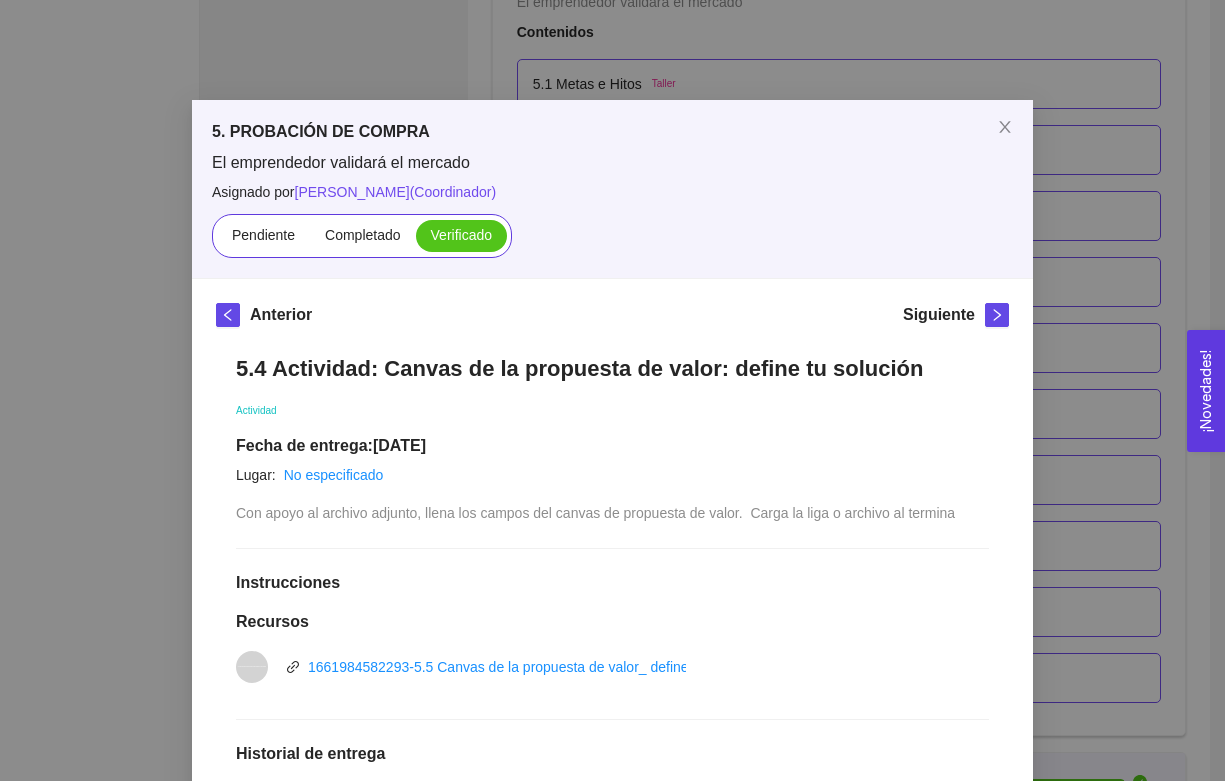 click on "5. PROBACIÓN DE COMPRA El emprendedor validará el mercado
Asignado por  [PERSON_NAME]   ( Coordinador ) Pendiente Completado Verificado Anterior Siguiente 5.4 Actividad: Canvas de la propuesta de valor: define tu solución Actividad Fecha de entrega:  [DATE] Lugar: No especificado Con apoyo al archivo adjunto, llena los campos del canvas de propuesta de valor.  Carga la liga o archivo al termina Instrucciones Recursos vnd.openxmlformats-officedocument.presentationml.presentation 1661984582293-5.5 Canvas de la propuesta de valor_ define tu solución.pptx Historial de entrega J [PERSON_NAME] y [PERSON_NAME] como verificado marcó como completado [URL][DOMAIN_NAME] Comentarios Enviar comentarios Cancelar Aceptar" at bounding box center (612, 390) 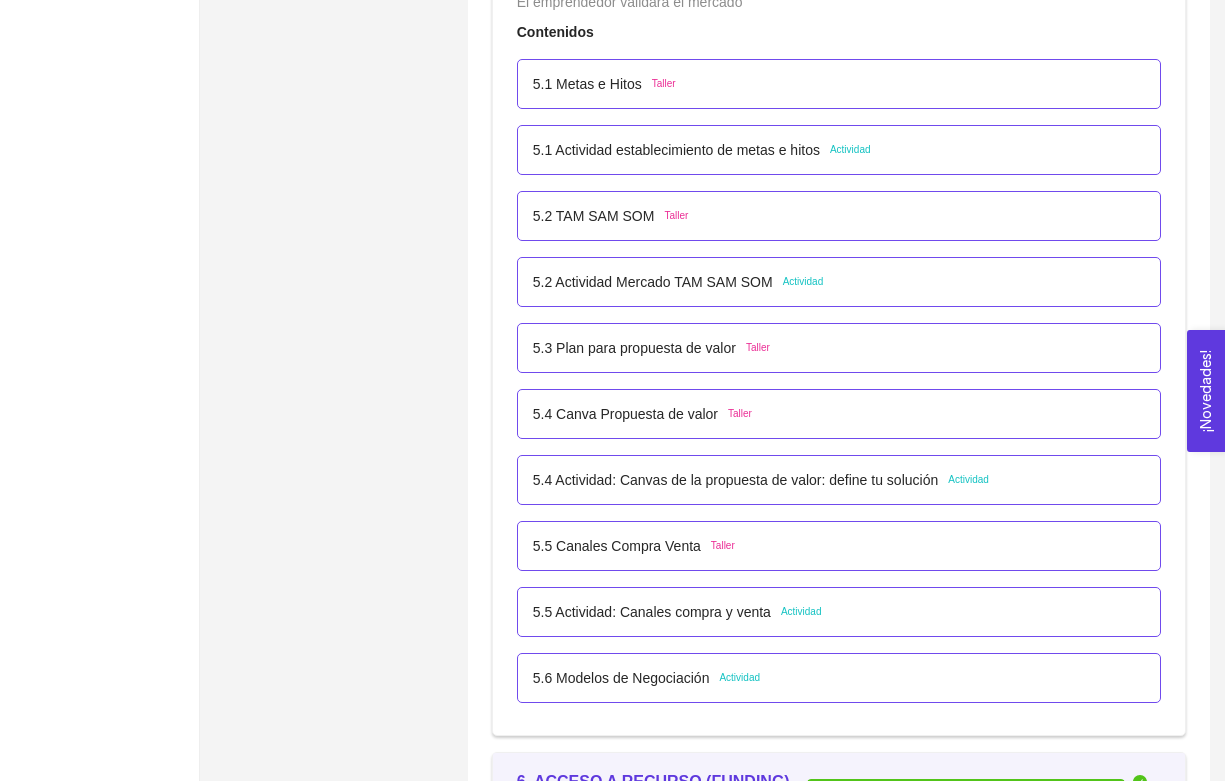 click on "5.2 Actividad [PERSON_NAME] SOM Actividad" at bounding box center (839, 282) 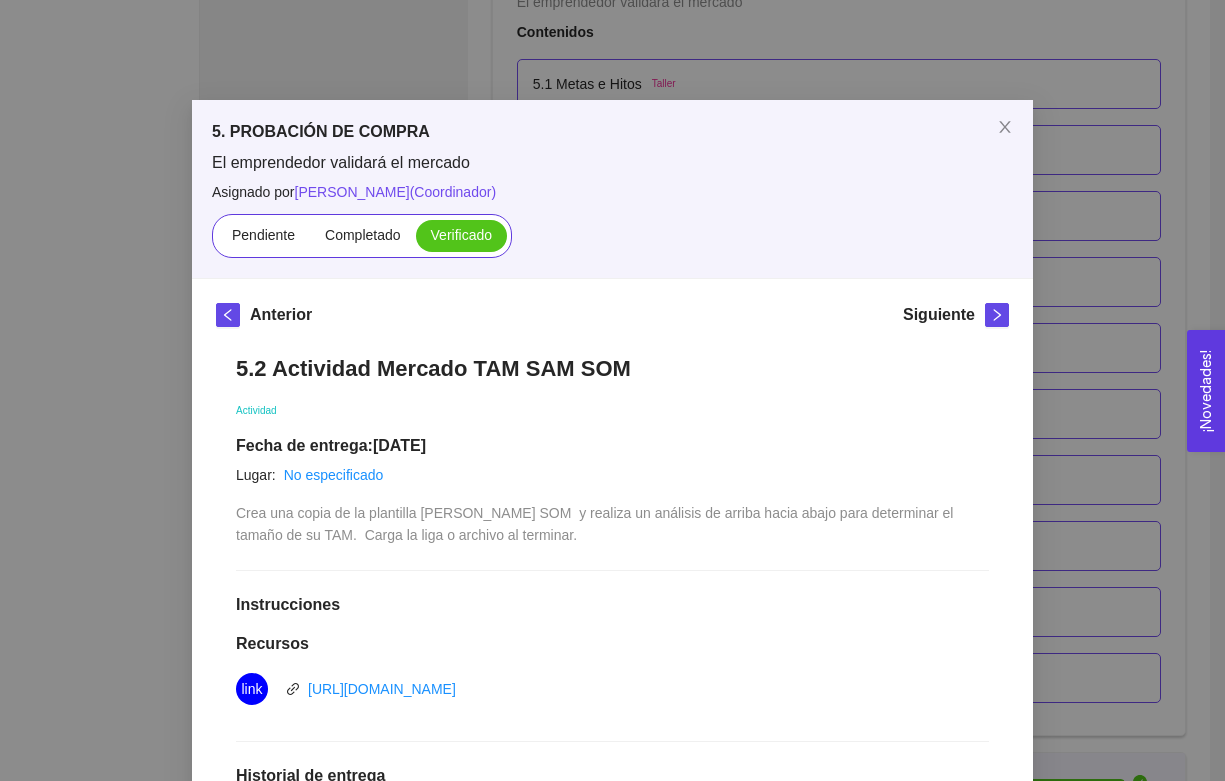 click on "5. PROBACIÓN DE COMPRA El emprendedor validará el mercado
Asignado por  [PERSON_NAME]   ( Coordinador ) Pendiente Completado Verificado" at bounding box center (612, 189) 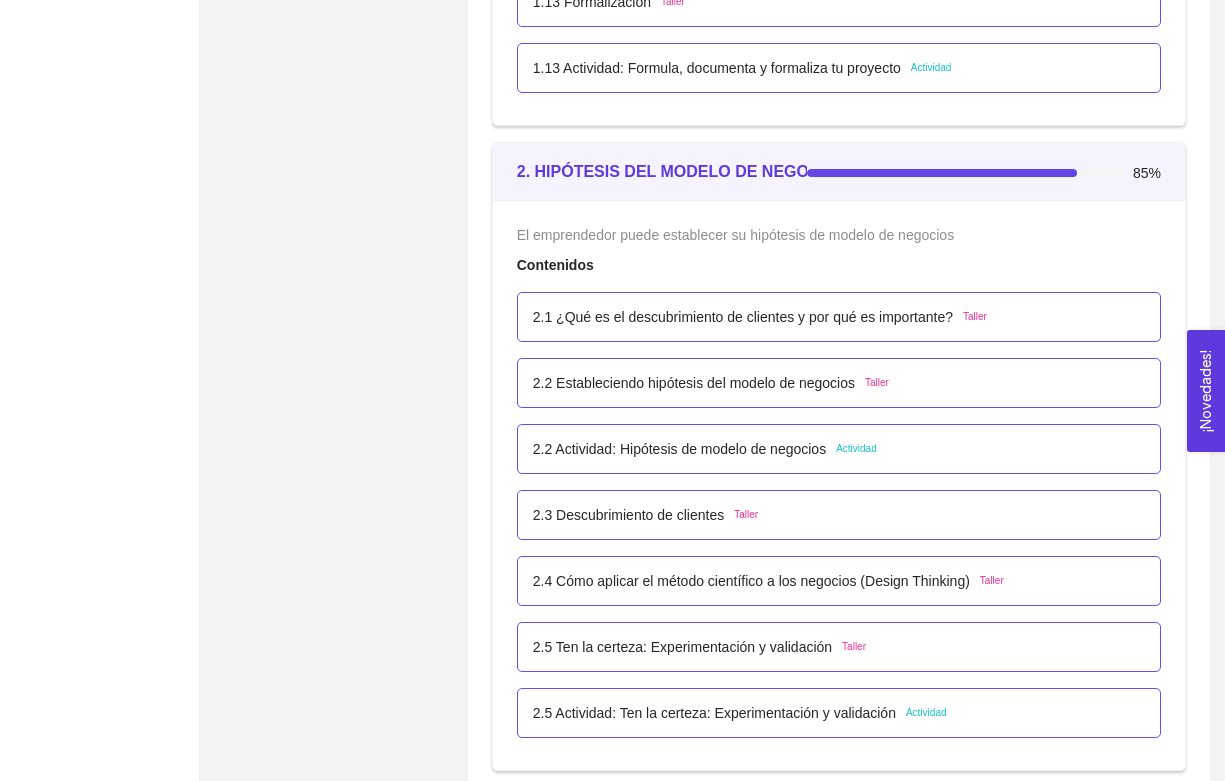 scroll, scrollTop: 1774, scrollLeft: 0, axis: vertical 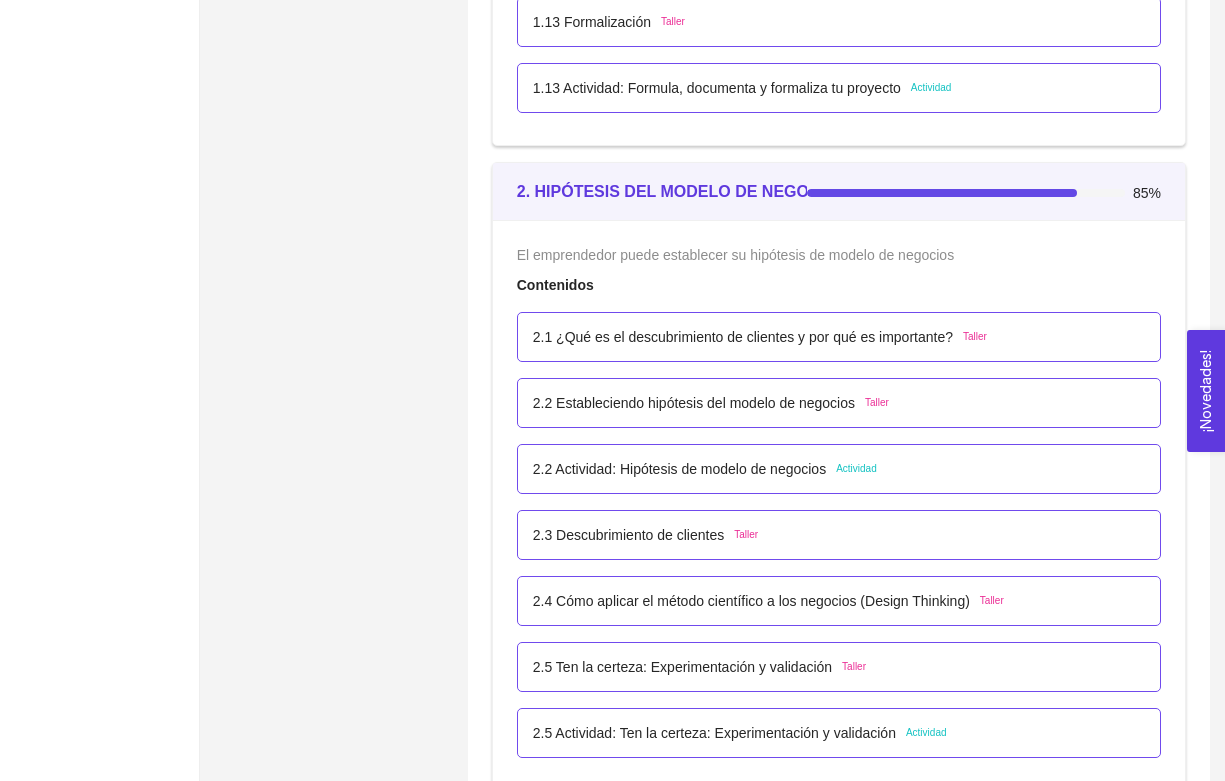 click on "2.2 Estableciendo hipótesis del modelo de negocios" at bounding box center [694, 403] 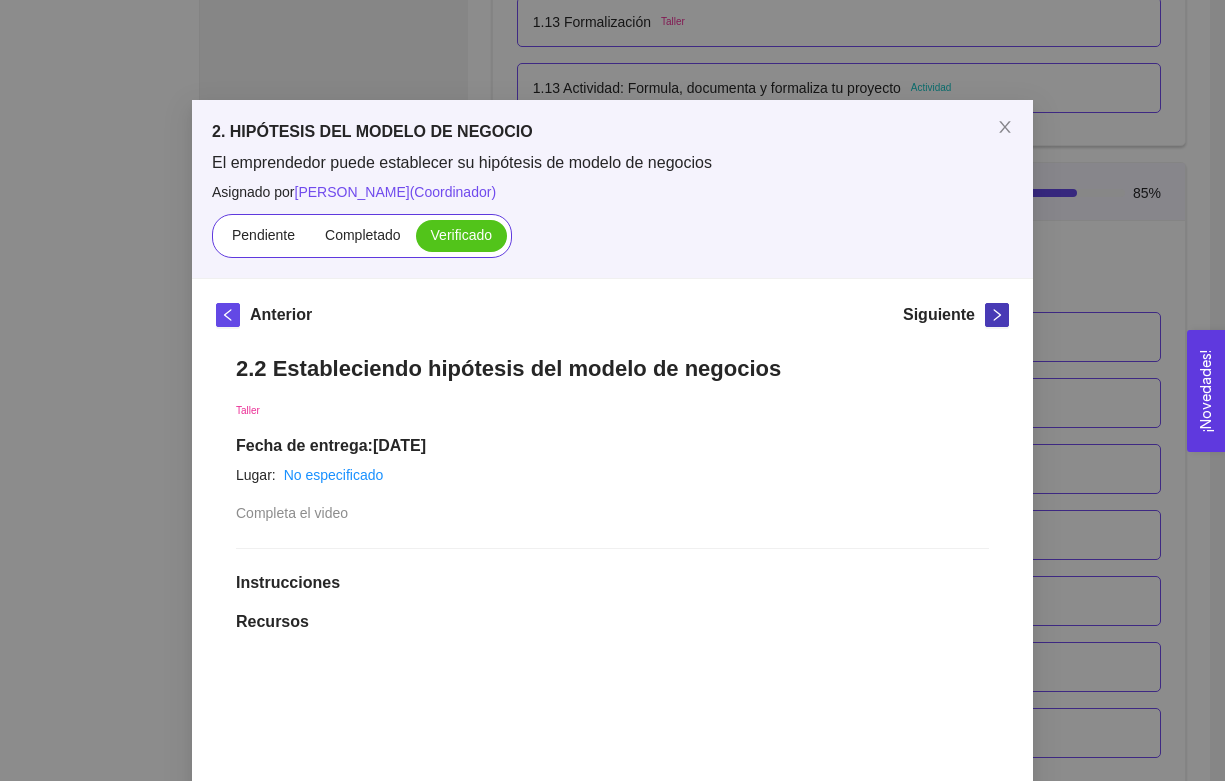 click 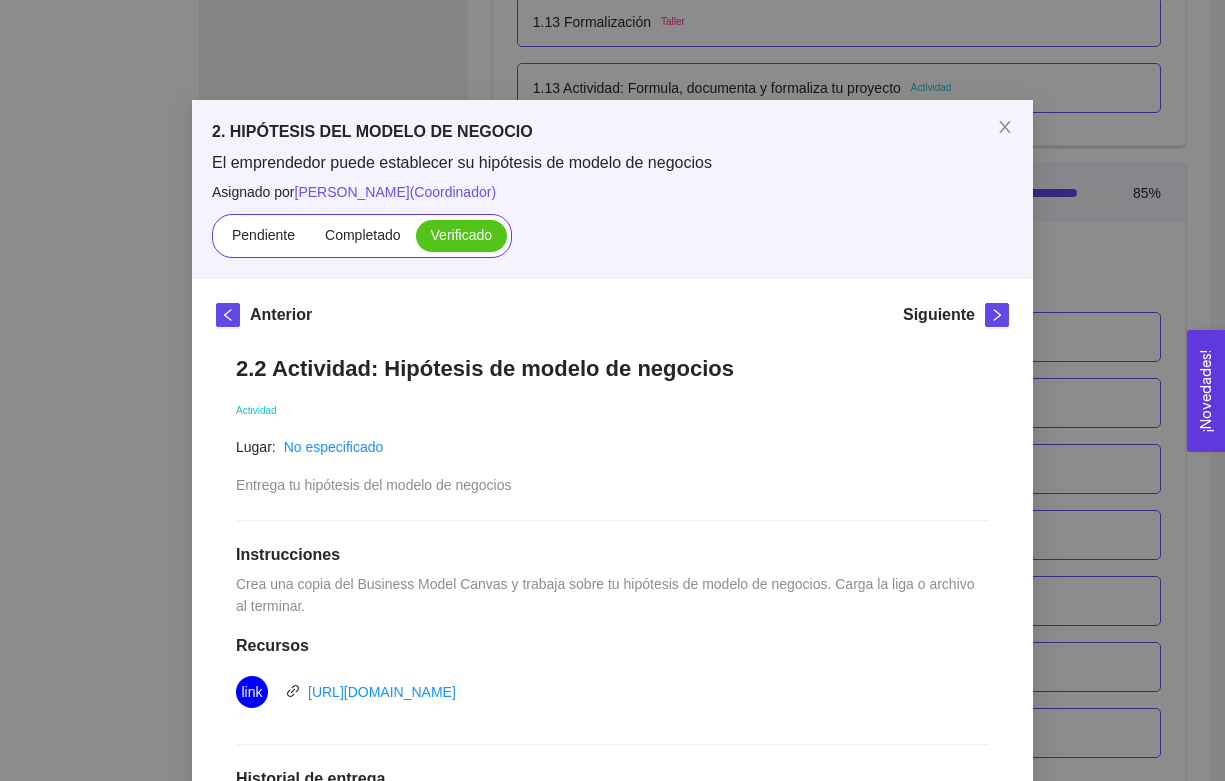 click on "2. HIPÓTESIS DEL MODELO DE NEGOCIO El emprendedor puede establecer su hipótesis de modelo de negocios Asignado por  [PERSON_NAME]   ( Coordinador ) Pendiente Completado Verificado Anterior Siguiente 2.2 Actividad: Hipótesis de modelo de negocios Actividad Lugar: No especificado Entrega tu hipótesis del modelo de negocios
Instrucciones Crea una copia del Business Model Canvas y trabaja sobre tu hipótesis de modelo de negocios. Carga la liga o archivo al terminar.
Recursos link [URL][DOMAIN_NAME] Historial de entrega J Excelente!! Sus vías de ingreso se me hacen muy bien solamente que creo que sería ideal separarlas por etapas, ejemplo: Corto plazo: ventas directas, ferias, redes sociales. Mediano plazo: suscripciones, convenios B2B, pre-orders. Largo plazo: branding ecológico para empresas, licenciamiento, venta en supermercados.
J [PERSON_NAME] y [PERSON_NAME] como verificado AY AY" at bounding box center (612, 390) 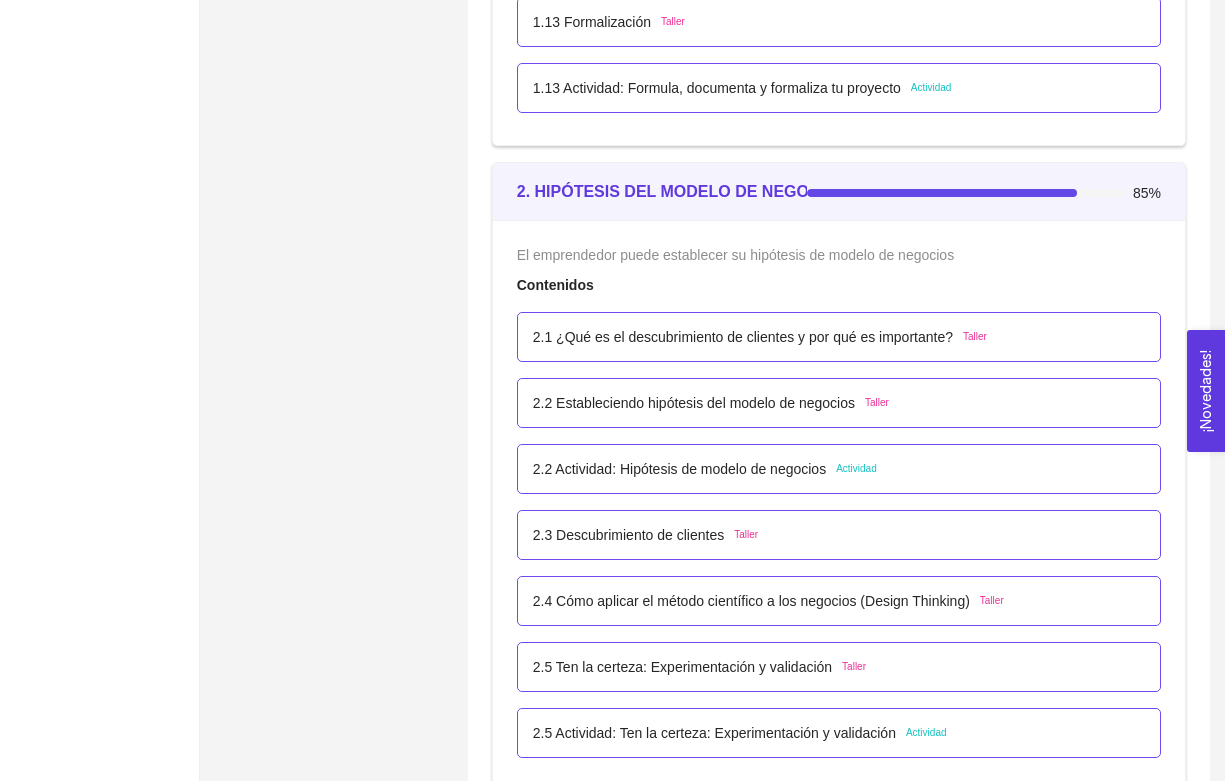 click on "2.2 Actividad: Hipótesis de modelo de negocios Actividad" at bounding box center (839, 469) 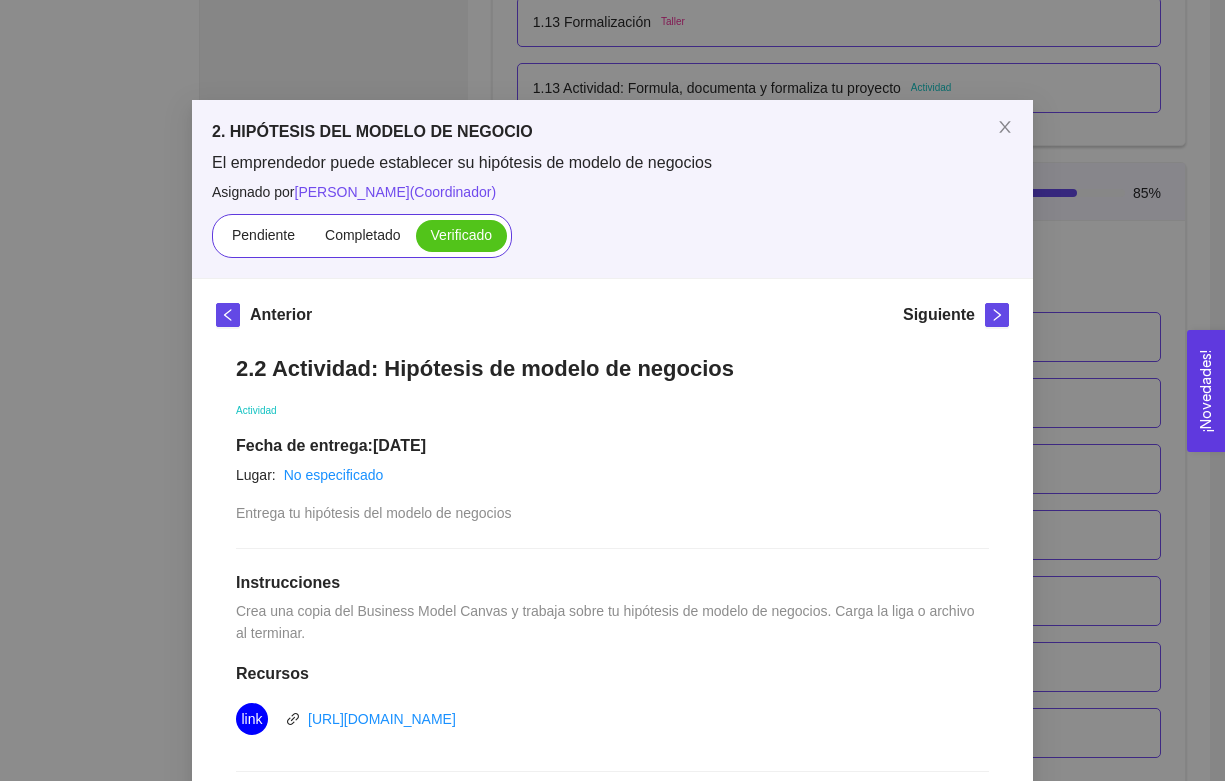 click on "2. HIPÓTESIS DEL MODELO DE NEGOCIO El emprendedor puede establecer su hipótesis de modelo de negocios Asignado por  [PERSON_NAME]   ( Coordinador ) Pendiente Completado Verificado Anterior Siguiente 2.2 Actividad: Hipótesis de modelo de negocios Actividad Fecha de entrega:  [DATE] Lugar: No especificado Entrega tu hipótesis del modelo de negocios
Instrucciones Crea una copia del Business Model Canvas y trabaja sobre tu hipótesis de modelo de negocios. Carga la liga o archivo al terminar.
Recursos link [URL][DOMAIN_NAME] Historial de entrega J Excelente!! Sus vías de ingreso se me hacen muy bien solamente que creo que sería ideal separarlas por etapas, ejemplo: Corto plazo: ventas directas, ferias, redes sociales. Mediano plazo: suscripciones, convenios B2B, pre-orders. Largo plazo: branding ecológico para empresas, licenciamiento, venta en supermercados.
J [PERSON_NAME] y [PERSON_NAME] AY" at bounding box center (612, 390) 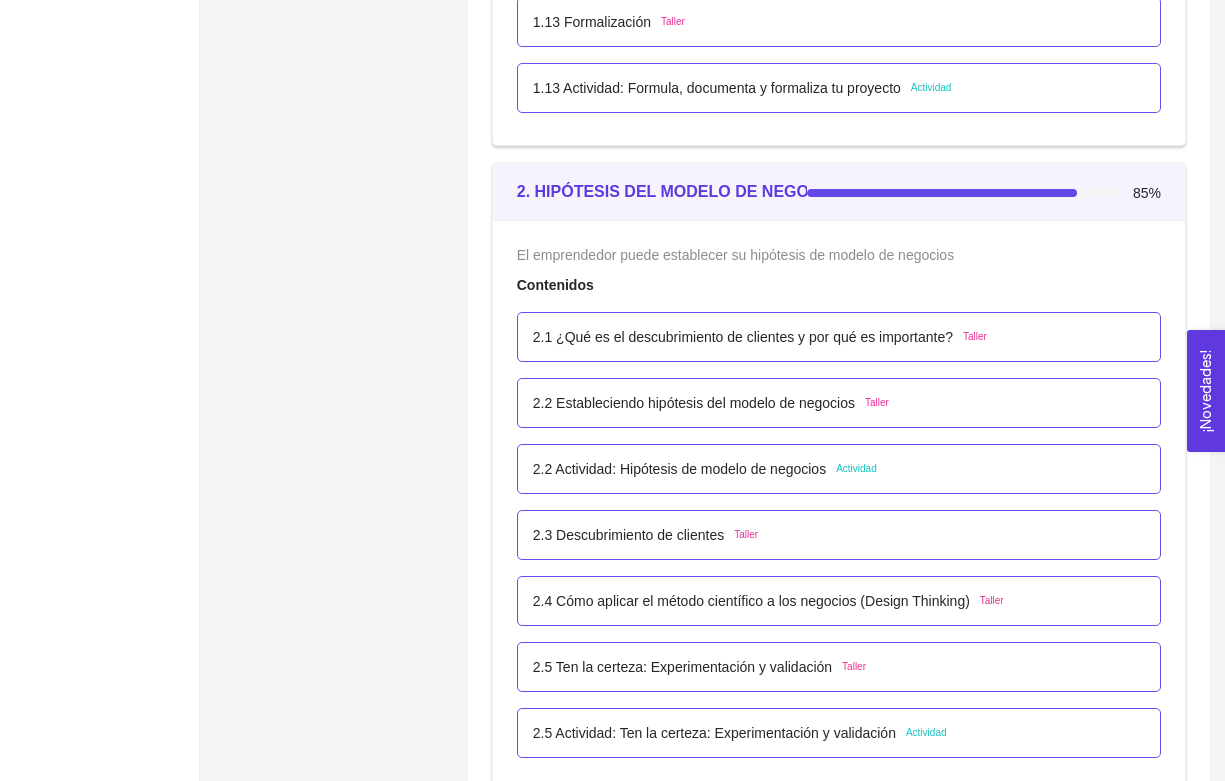 click on "2.2 Actividad: Hipótesis de modelo de negocios" at bounding box center (679, 469) 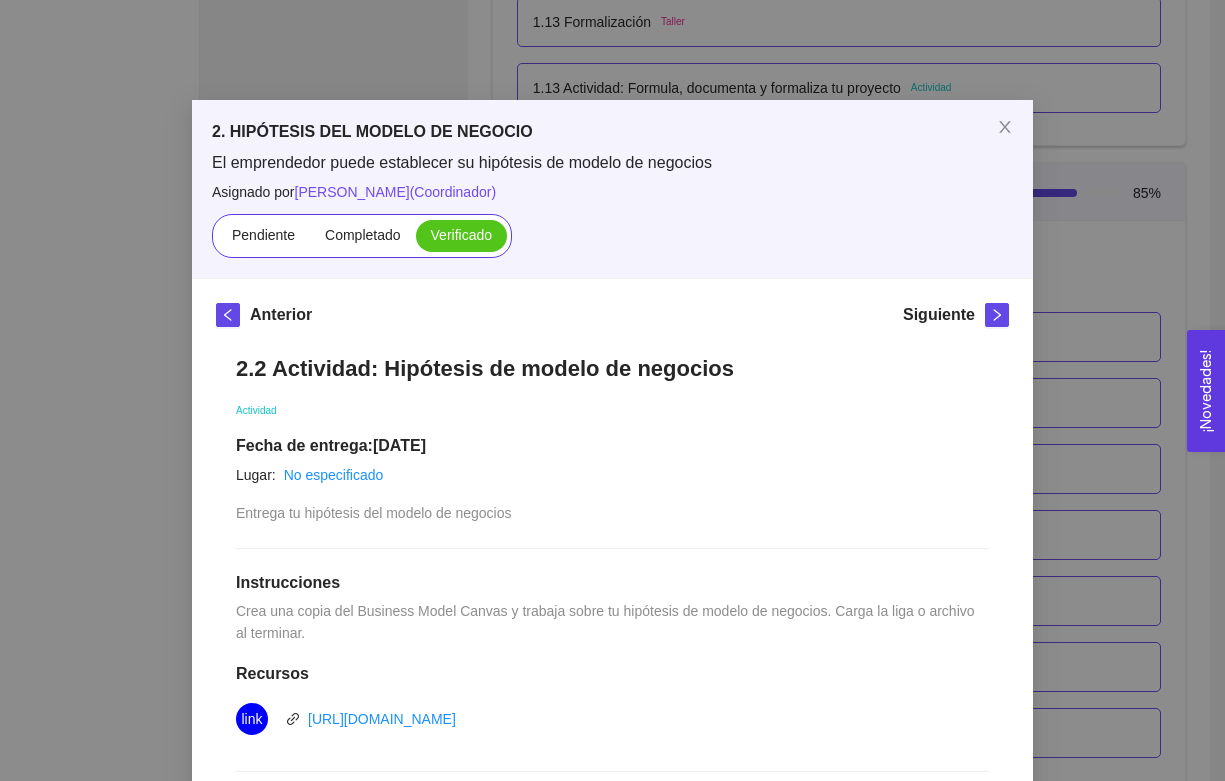click on "Anterior Siguiente 2.2 Actividad: Hipótesis de modelo de negocios Actividad Fecha de entrega:  [DATE] Lugar: No especificado Entrega tu hipótesis del modelo de negocios
Instrucciones Crea una copia del Business Model Canvas y trabaja sobre tu hipótesis de modelo de negocios. Carga la liga o archivo al terminar.
Recursos link [URL][DOMAIN_NAME] Historial de entrega J Excelente!! Sus vías de ingreso se me hacen muy bien solamente que creo que sería ideal separarlas por etapas, ejemplo: Corto plazo: ventas directas, ferias, redes sociales. Mediano plazo: suscripciones, convenios B2B, pre-orders. Largo plazo: branding ecológico para empresas, licenciamiento, venta en supermercados.
J [PERSON_NAME] y [PERSON_NAME] como verificado AY [PERSON_NAME] y [PERSON_NAME] marcó como completado AY [URL][DOMAIN_NAME] Comentarios" at bounding box center [612, 781] 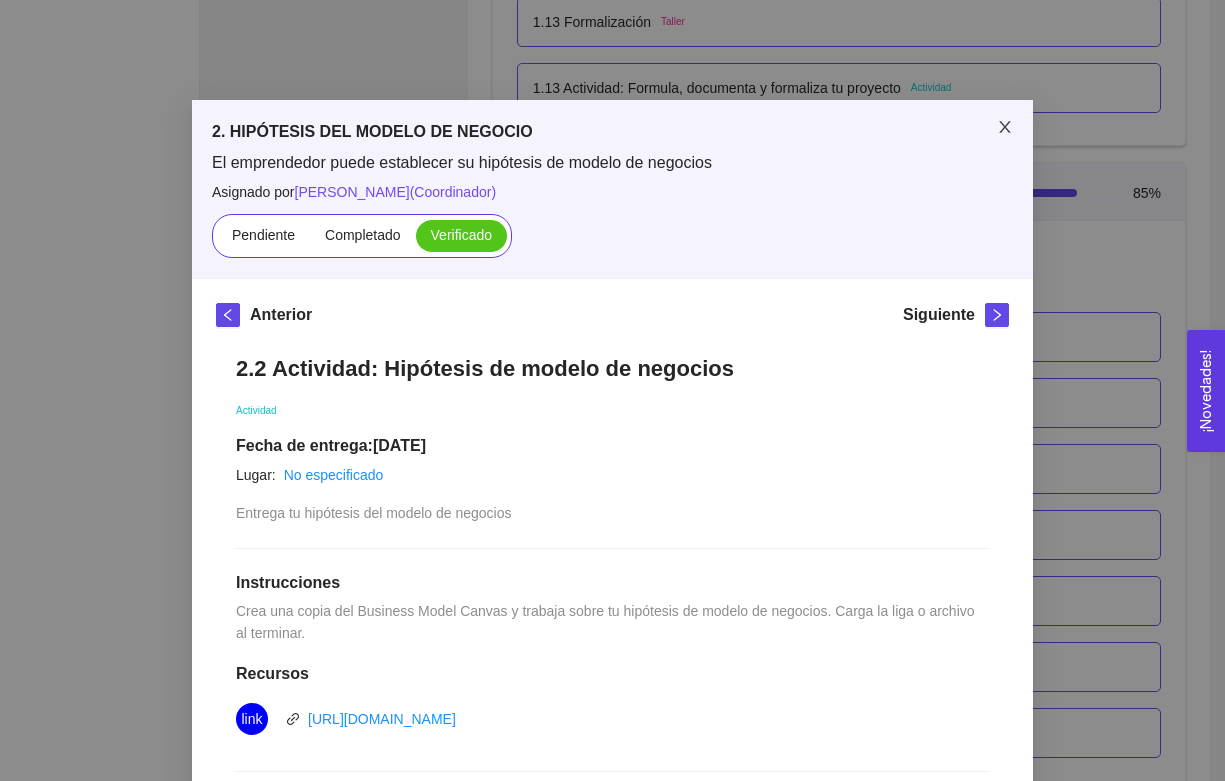 click at bounding box center (1005, 128) 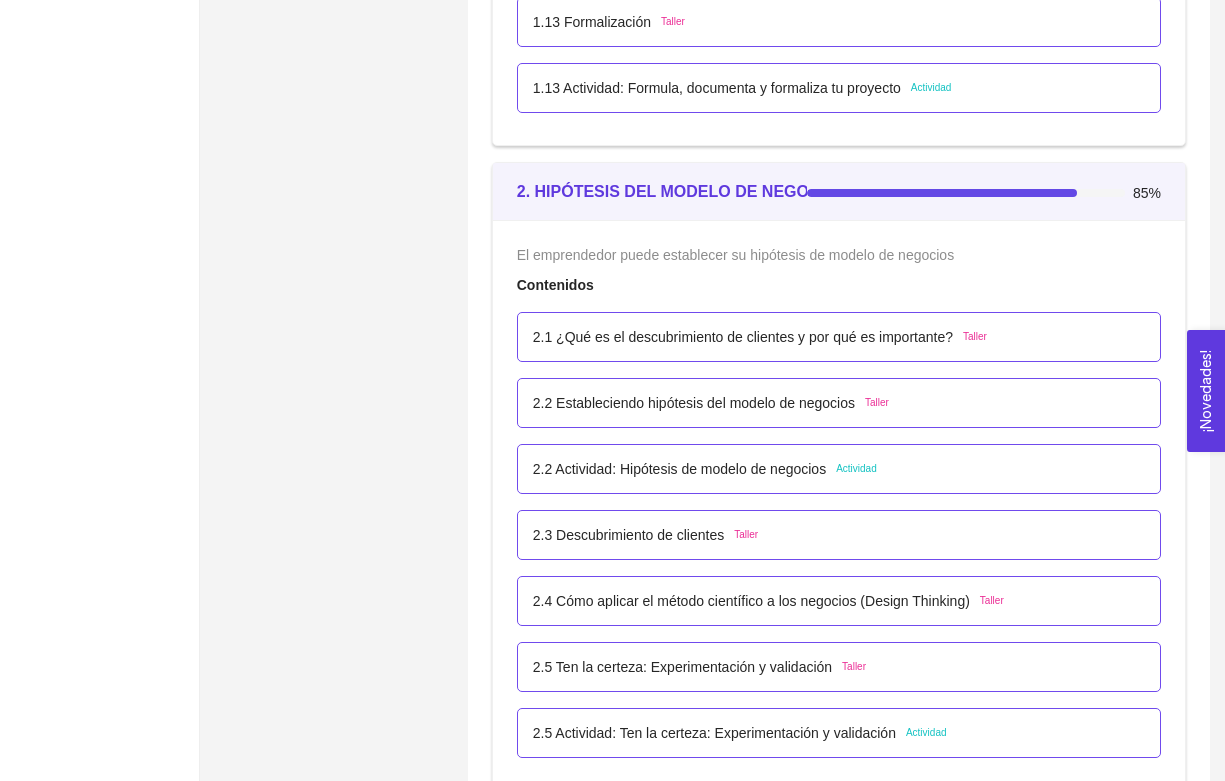 click on "2.3 Descubrimiento de clientes" at bounding box center (628, 535) 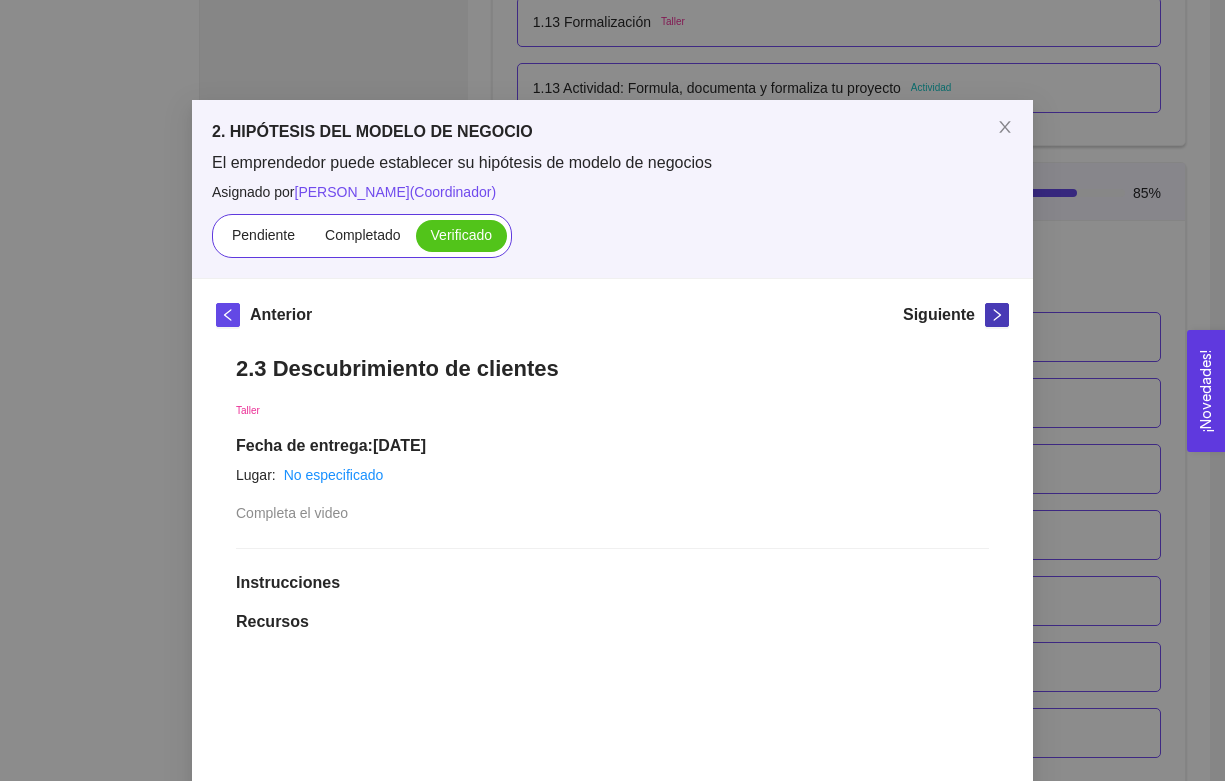 click at bounding box center [997, 315] 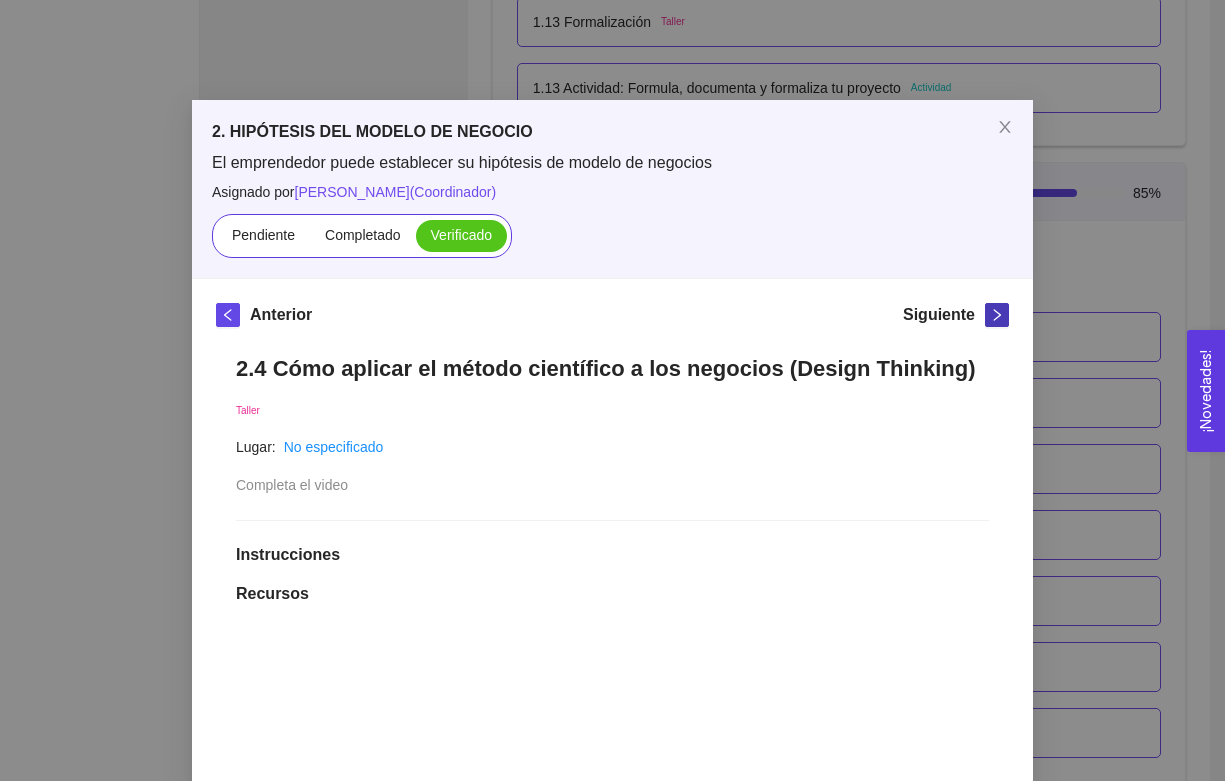 click at bounding box center (997, 315) 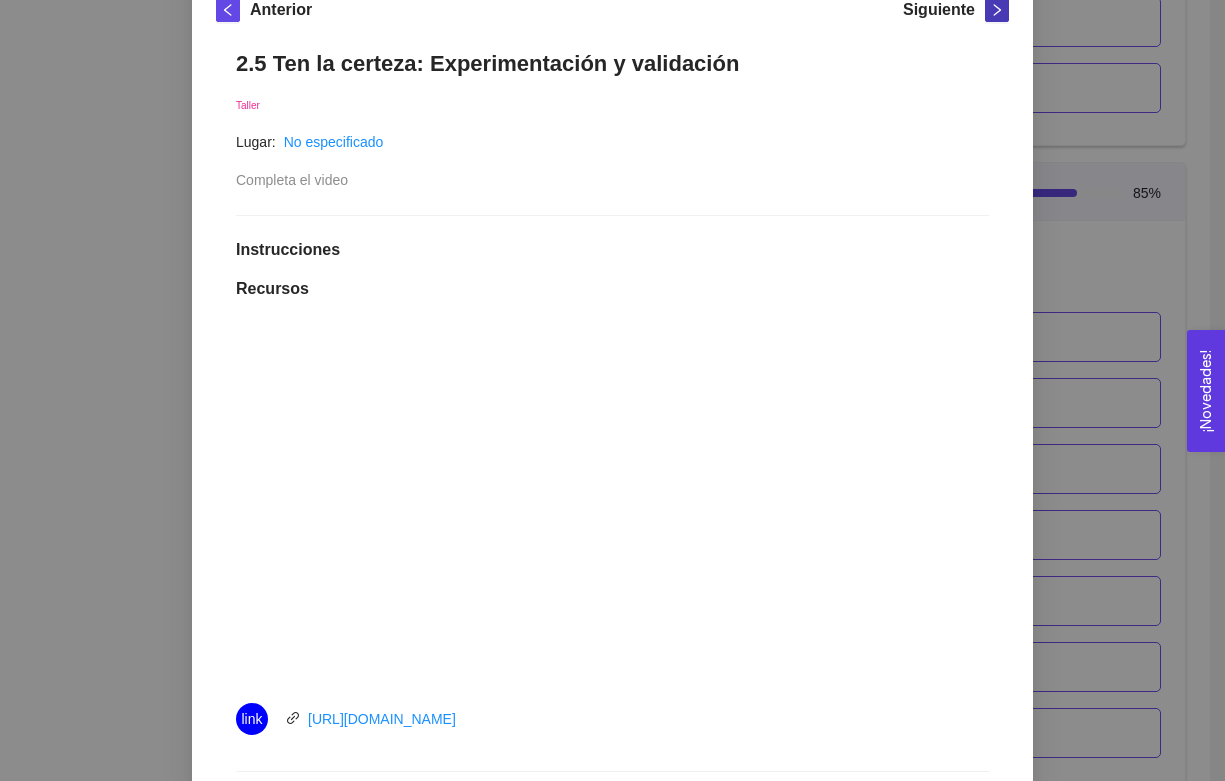 scroll, scrollTop: 0, scrollLeft: 0, axis: both 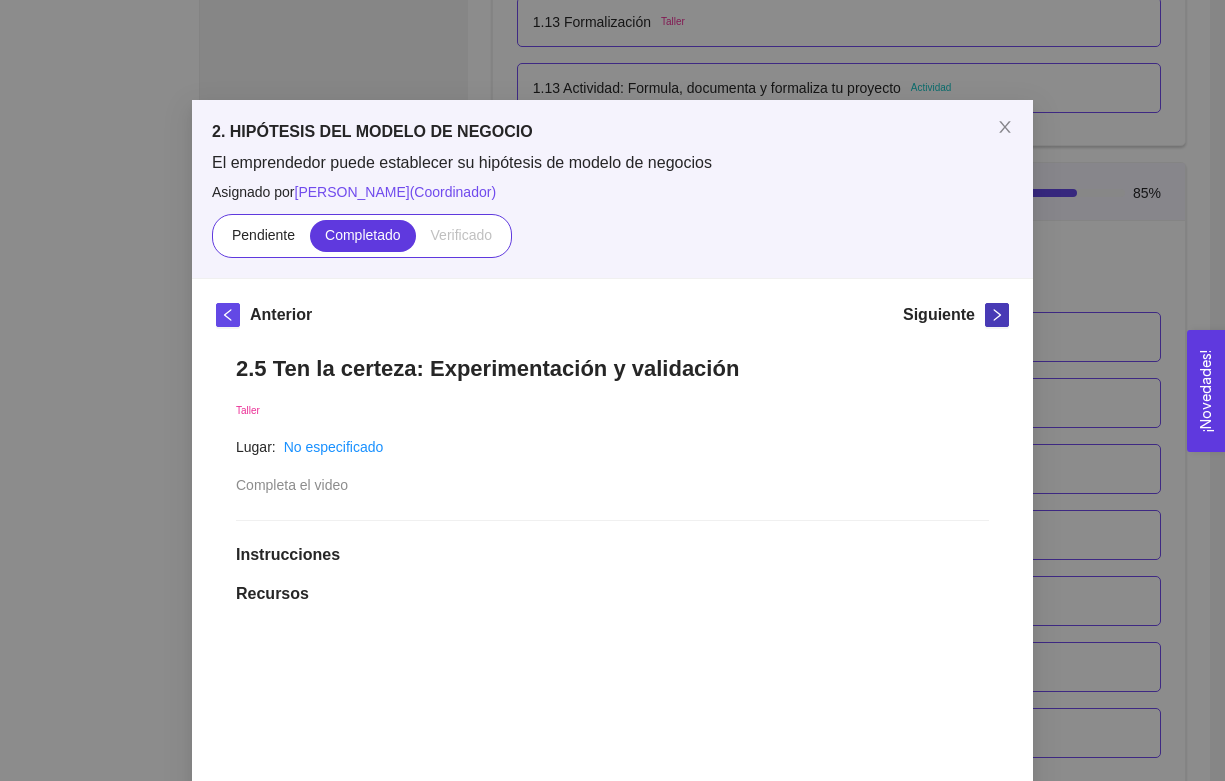 click 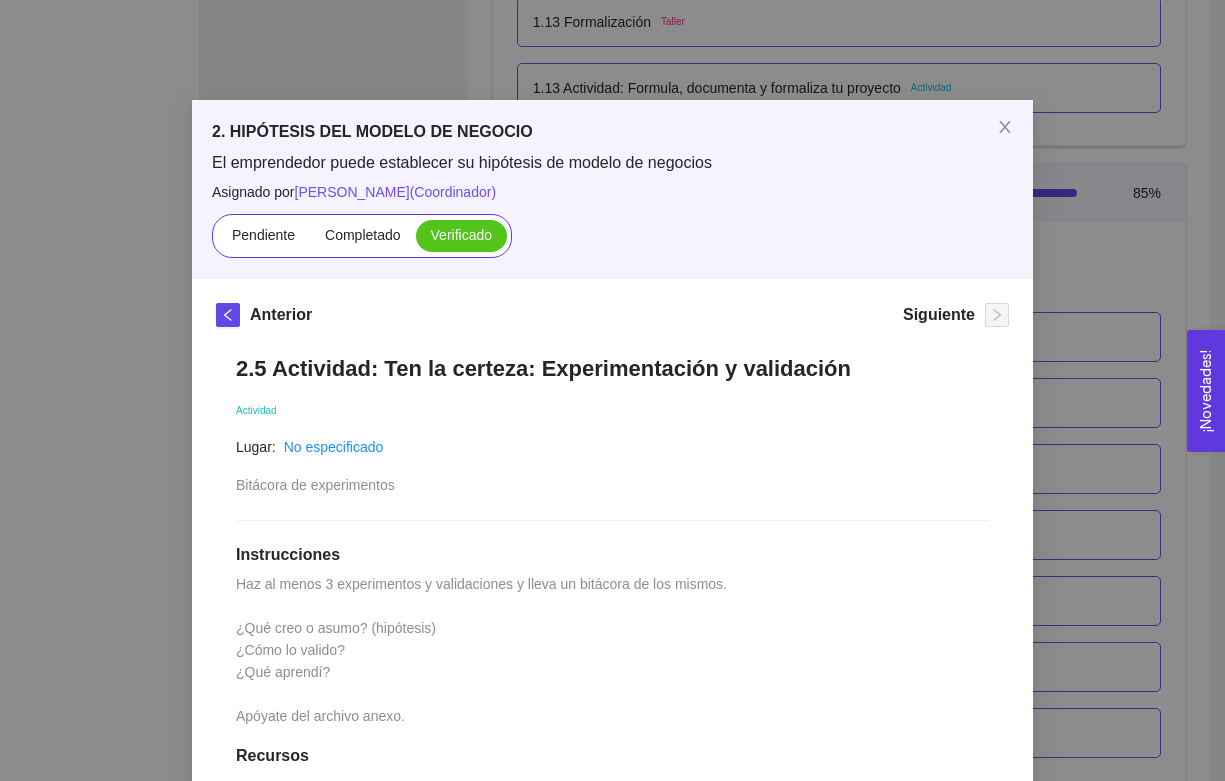 click on "2. HIPÓTESIS DEL MODELO DE NEGOCIO El emprendedor puede establecer su hipótesis de modelo de negocios Asignado por  [PERSON_NAME]   ( Coordinador ) Pendiente Completado Verificado Anterior Siguiente 2.5 Actividad: Ten la certeza: Experimentación y validación Actividad Lugar: No especificado Bitácora de experimentos
Instrucciones Haz al menos 3 experimentos y validaciones y lleva un bitácora de los mismos.
¿Qué creo o asumo? (hipótesis)
¿Cómo lo valido?
¿Qué aprendí?
Apóyate del archivo anexo.
Recursos vnd.openxmlformats-officedocument.presentationml.presentation 1661989393946-Bitácora de experimentos.pptx Historial de entrega J [PERSON_NAME] y [PERSON_NAME] como verificado marcó como completado [URL][DOMAIN_NAME] Comentarios Enviar comentarios Cancelar Aceptar" at bounding box center (612, 390) 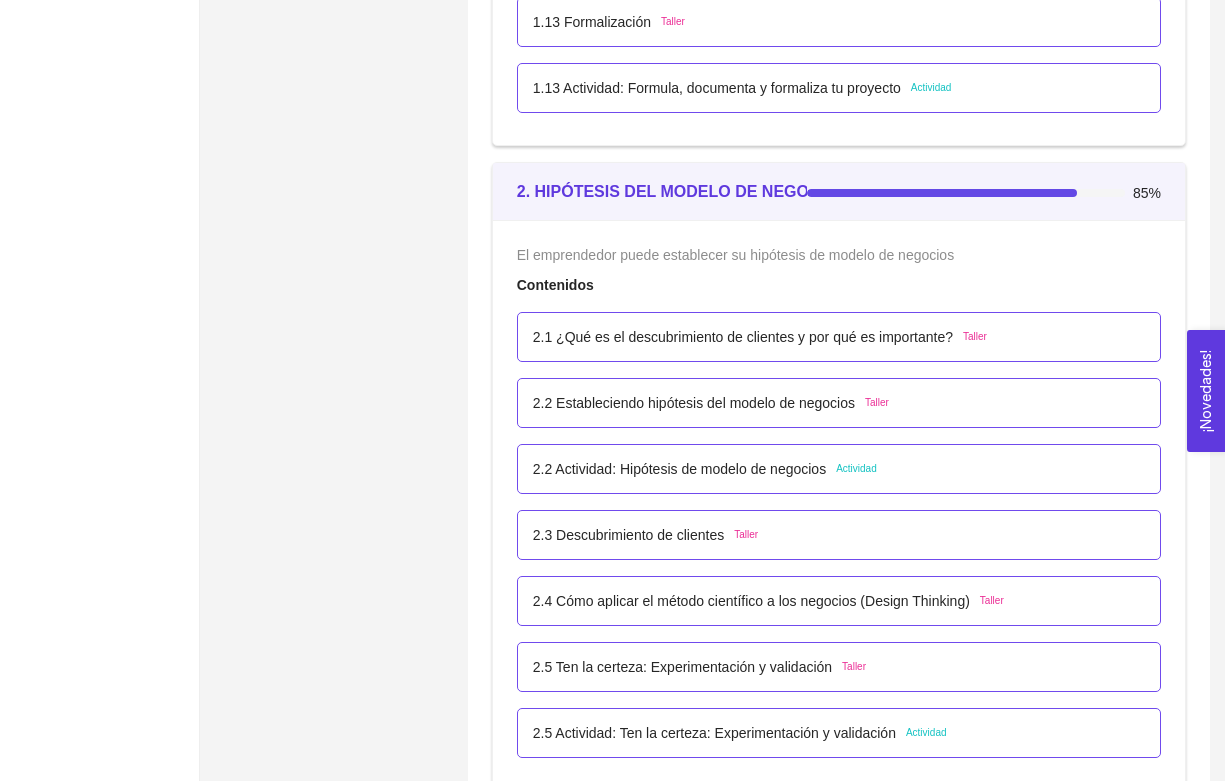 scroll, scrollTop: 1918, scrollLeft: 0, axis: vertical 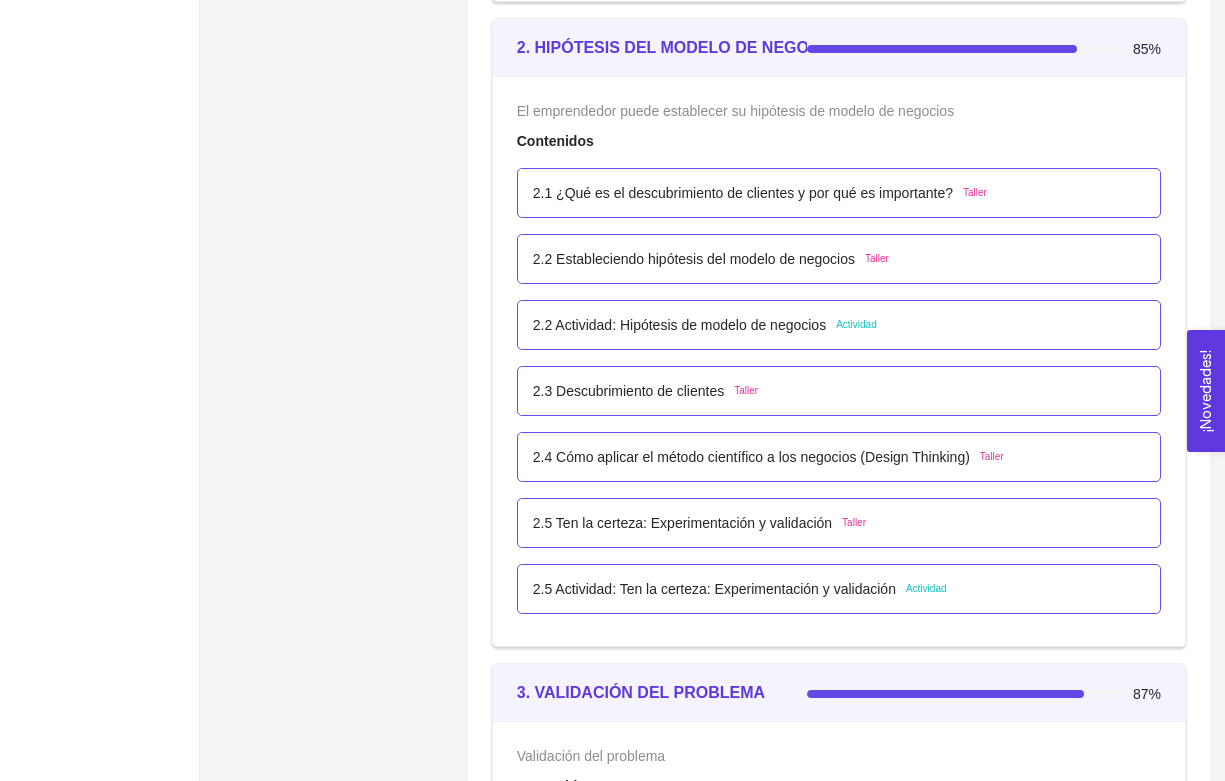 click on "2.5 Ten la certeza: Experimentación y validación" at bounding box center (682, 523) 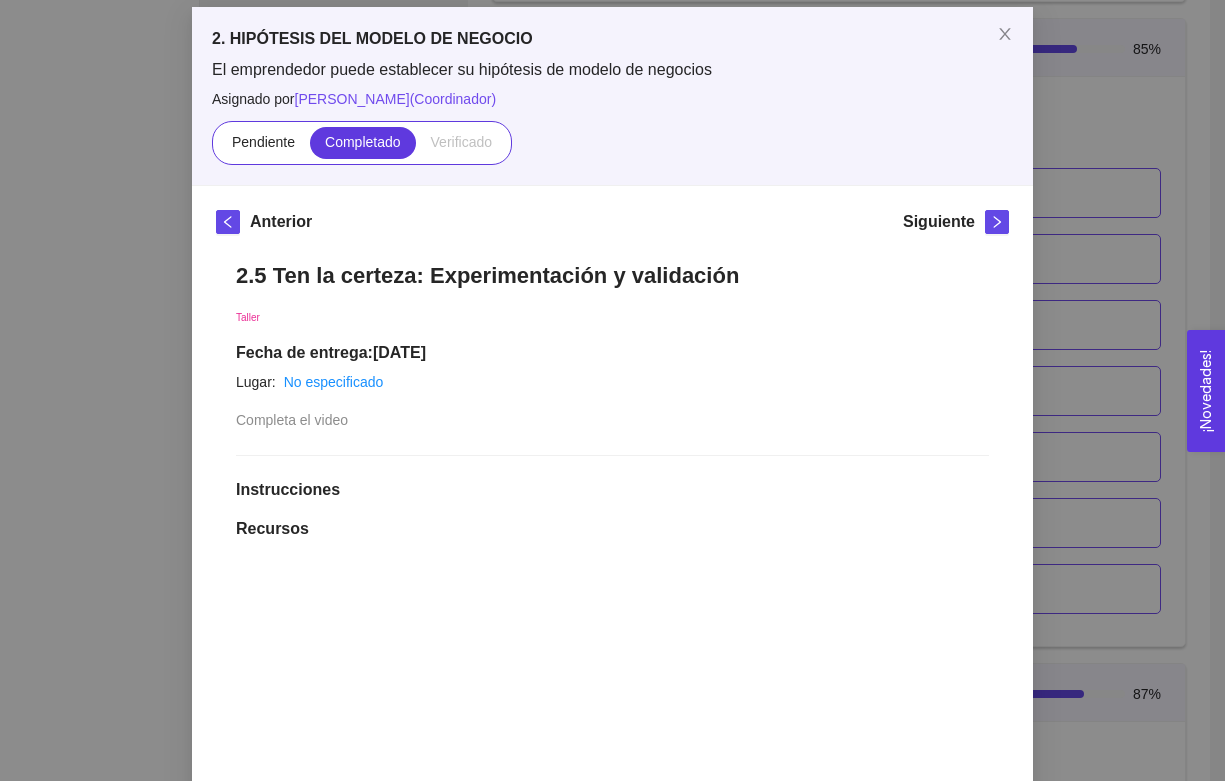 scroll, scrollTop: 0, scrollLeft: 0, axis: both 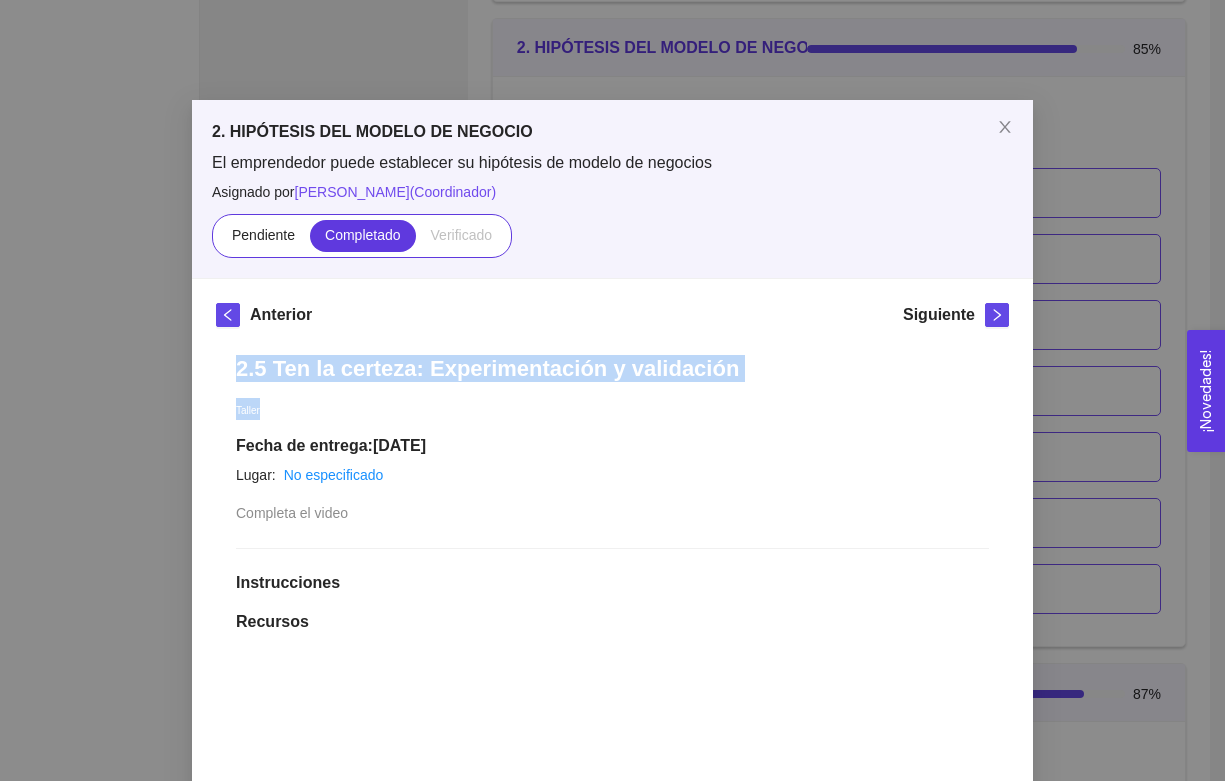 drag, startPoint x: 234, startPoint y: 370, endPoint x: 737, endPoint y: 401, distance: 503.95438 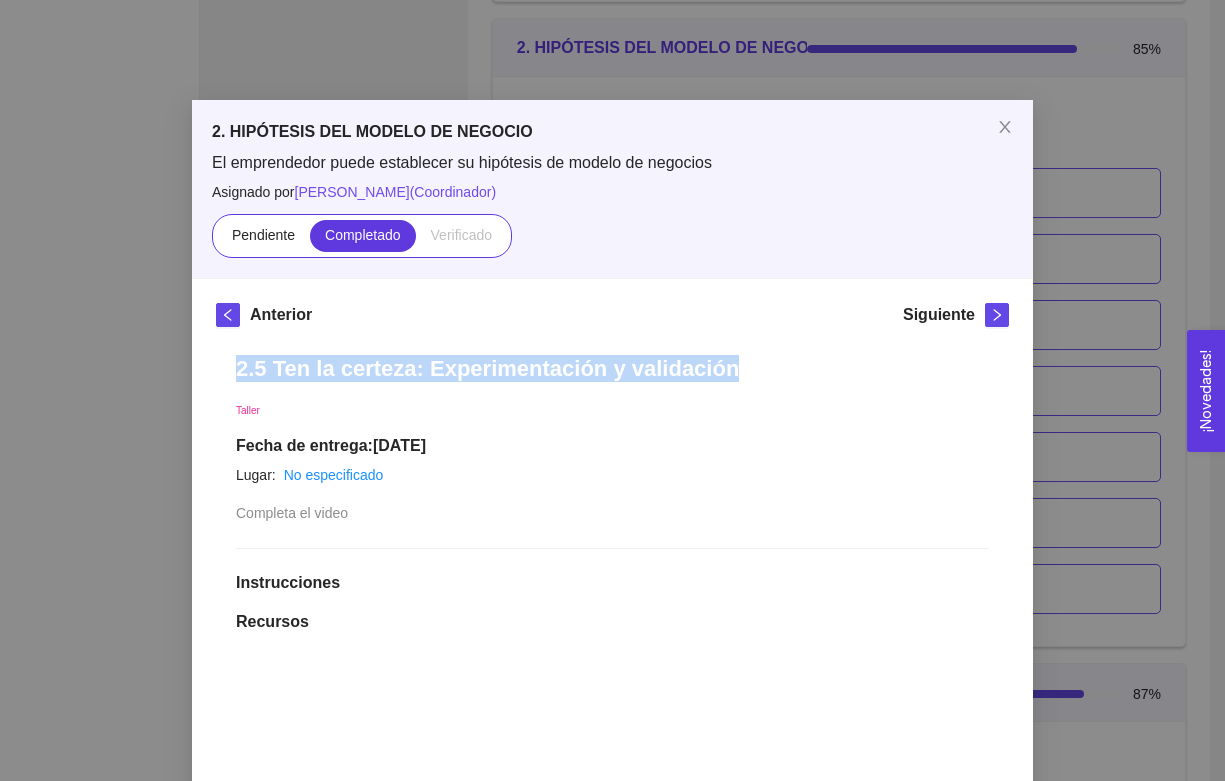 drag, startPoint x: 753, startPoint y: 379, endPoint x: 212, endPoint y: 376, distance: 541.0083 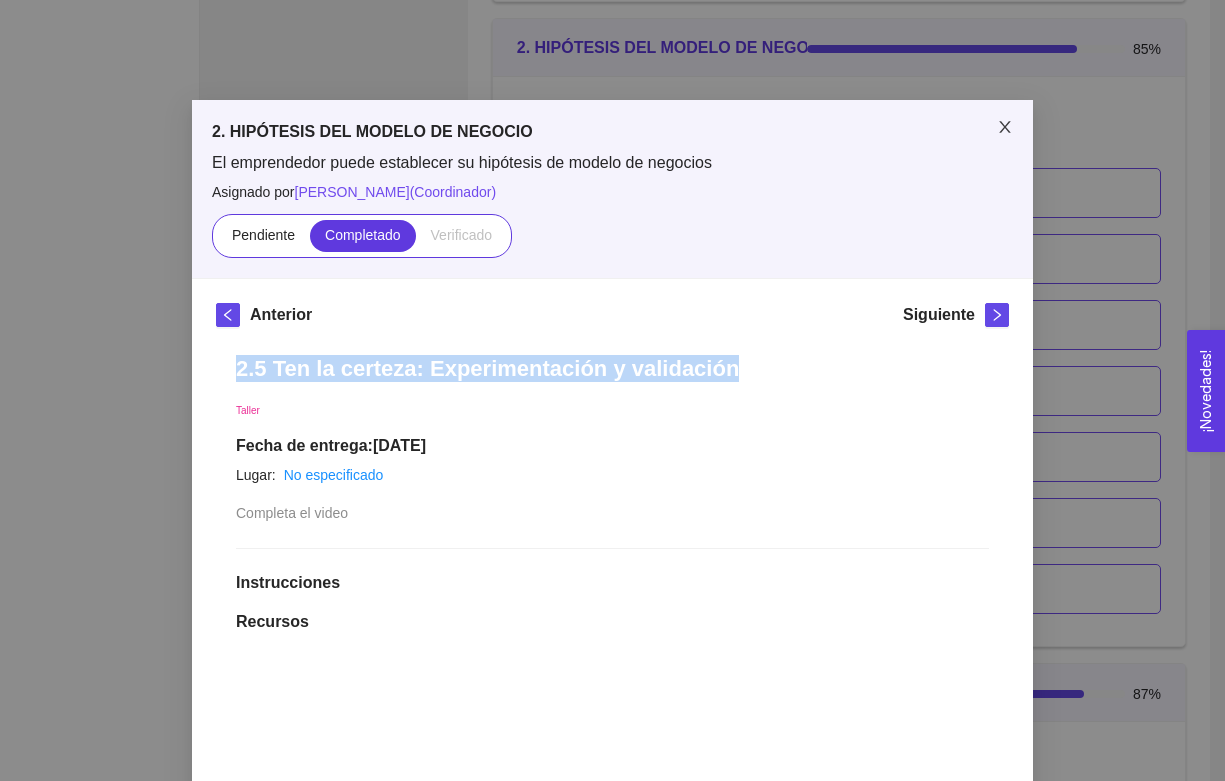click 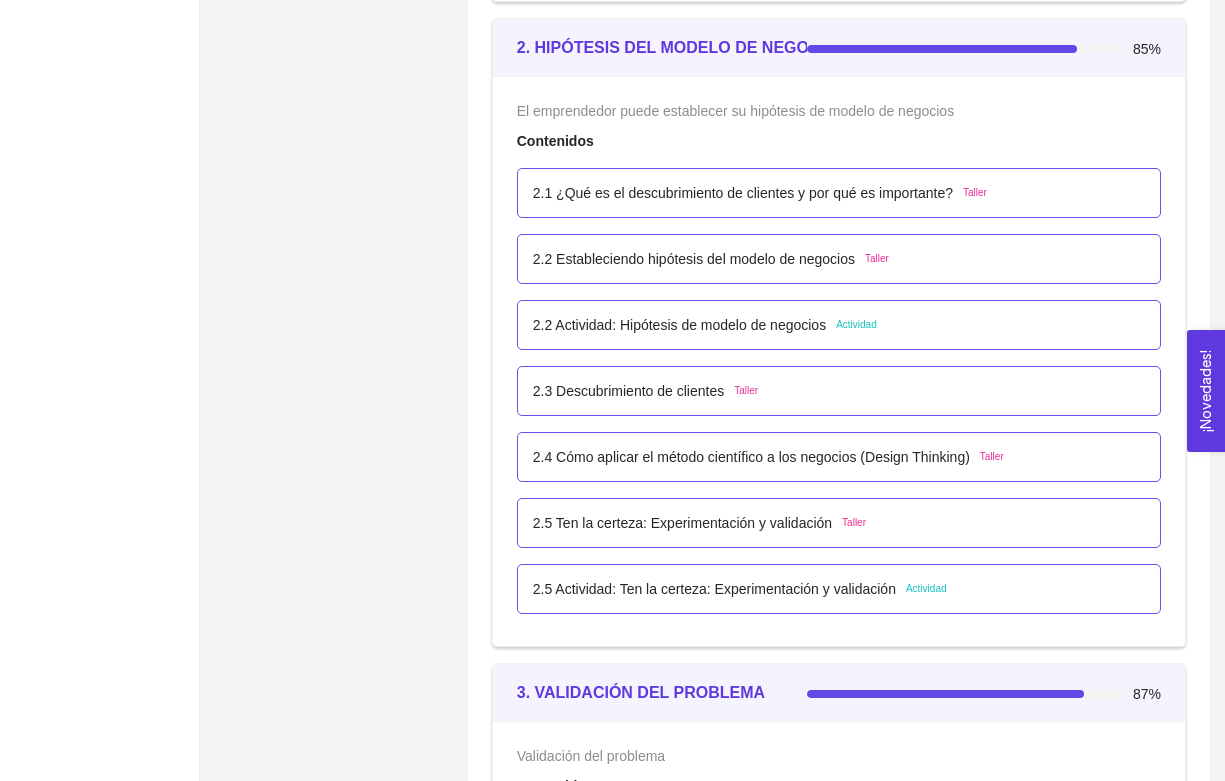 click on "2.1 ¿Qué es el descubrimiento de clientes y por qué es importante? Taller" at bounding box center (839, 193) 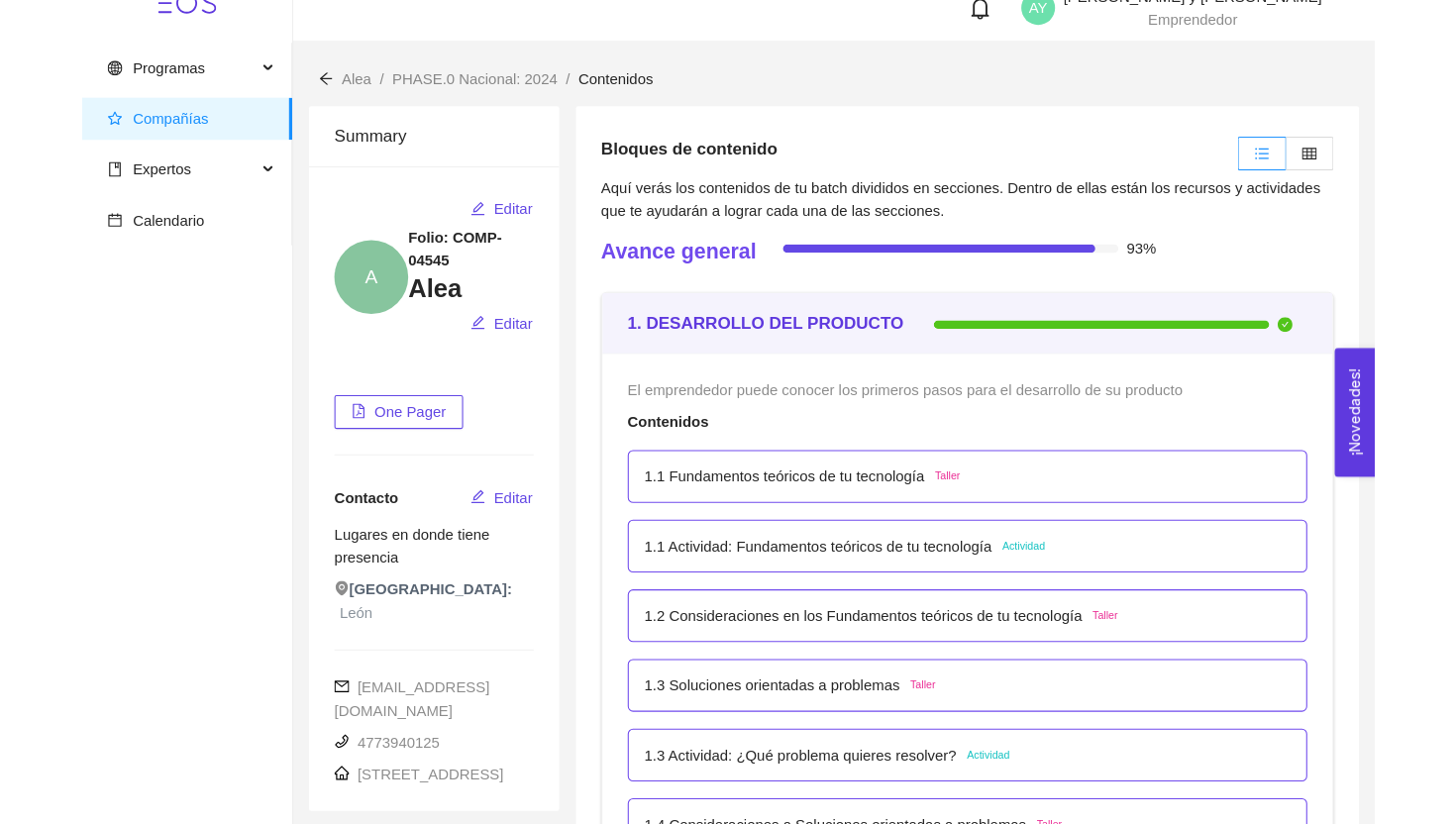 scroll, scrollTop: 0, scrollLeft: 0, axis: both 